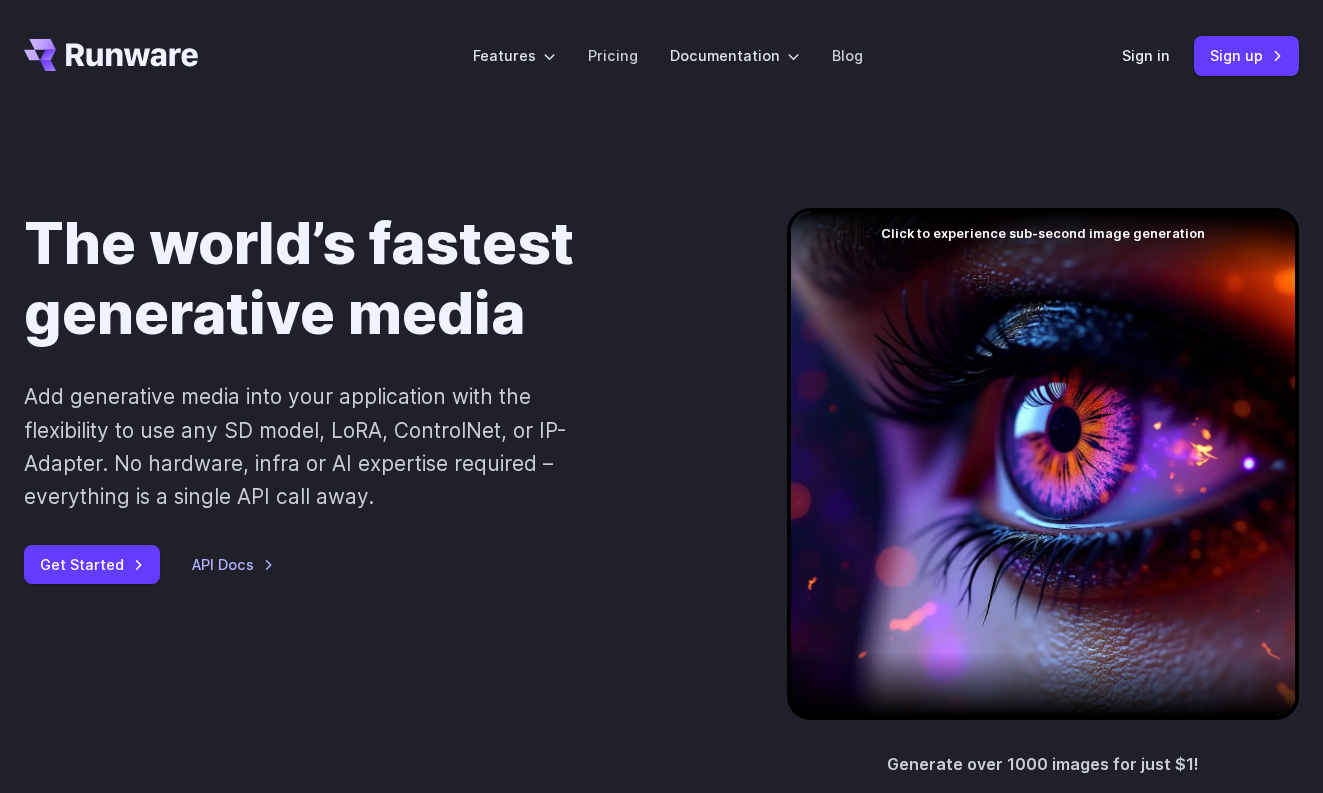 scroll, scrollTop: 0, scrollLeft: 0, axis: both 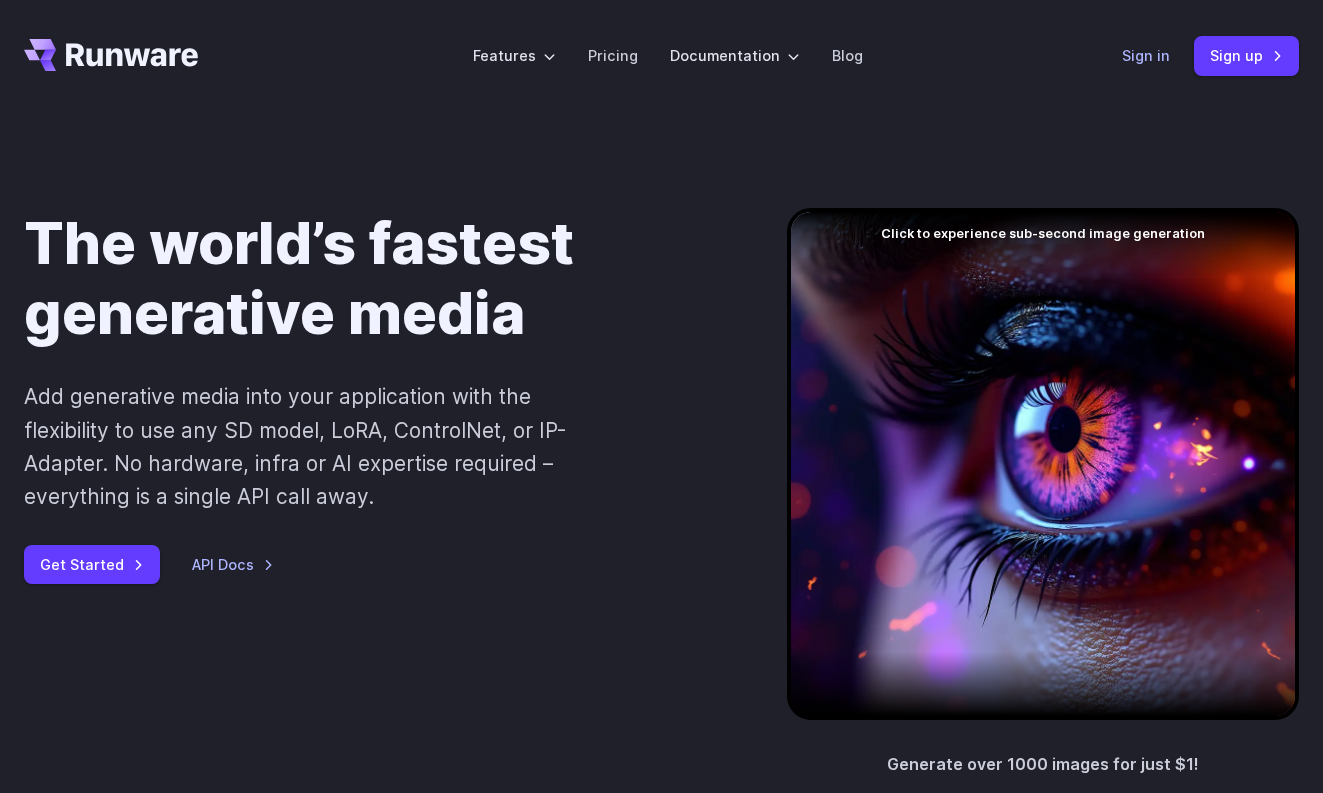 click on "Sign in" at bounding box center [1146, 55] 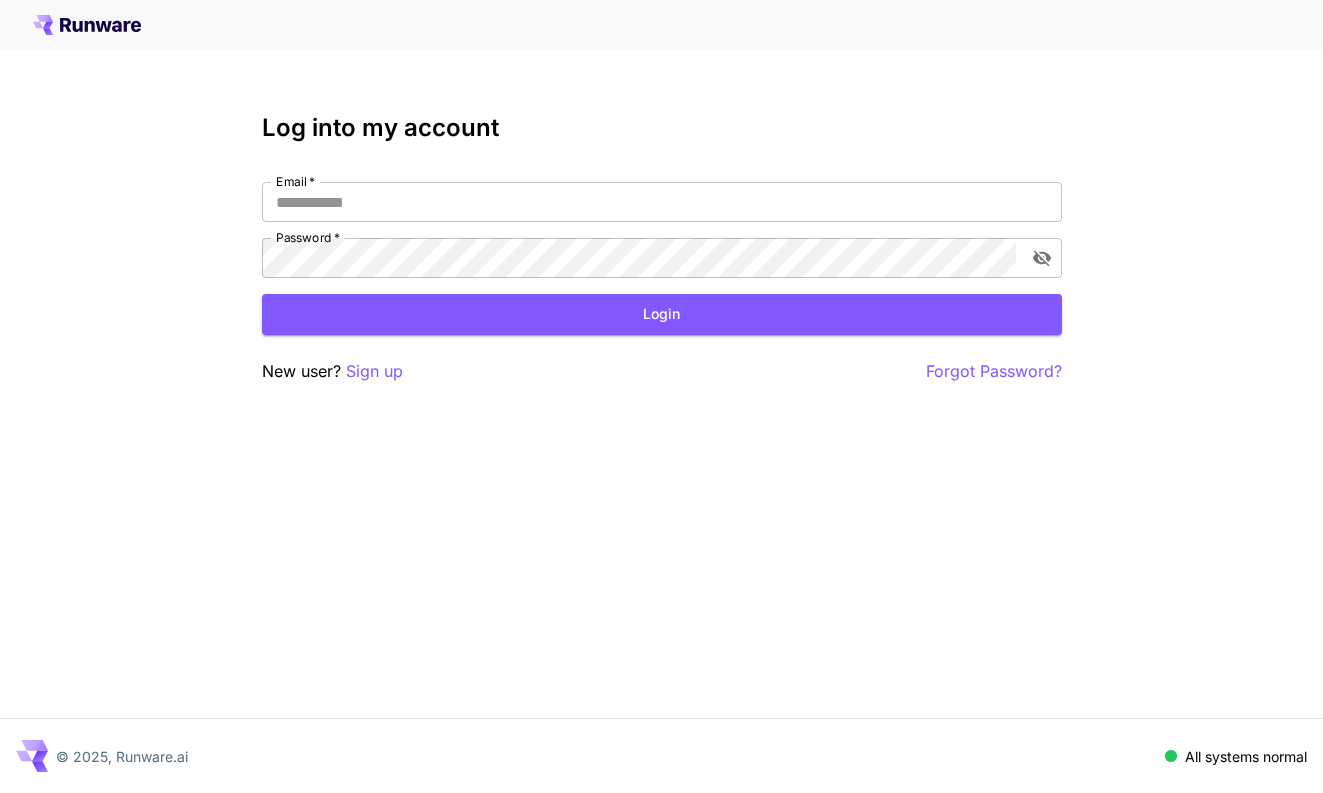 scroll, scrollTop: 0, scrollLeft: 0, axis: both 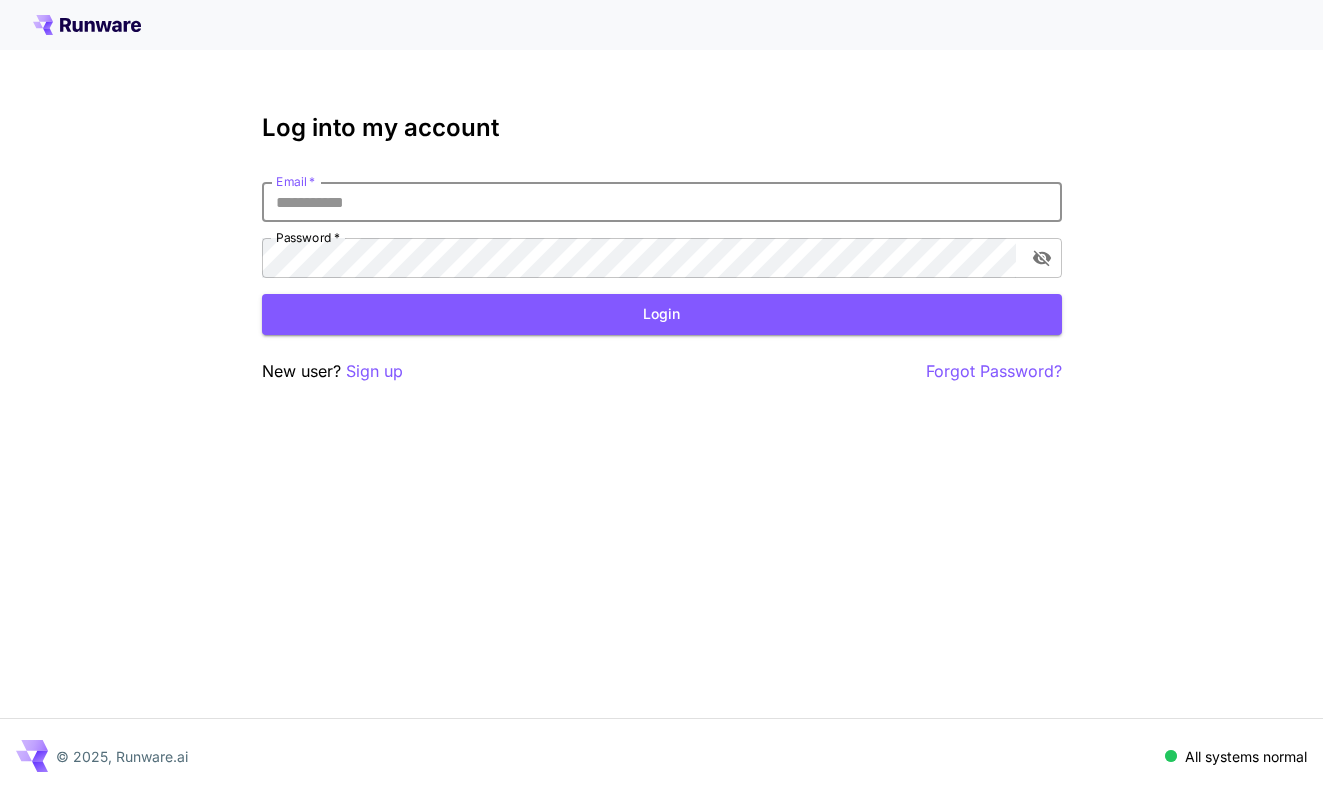 click on "Email   *" at bounding box center [662, 202] 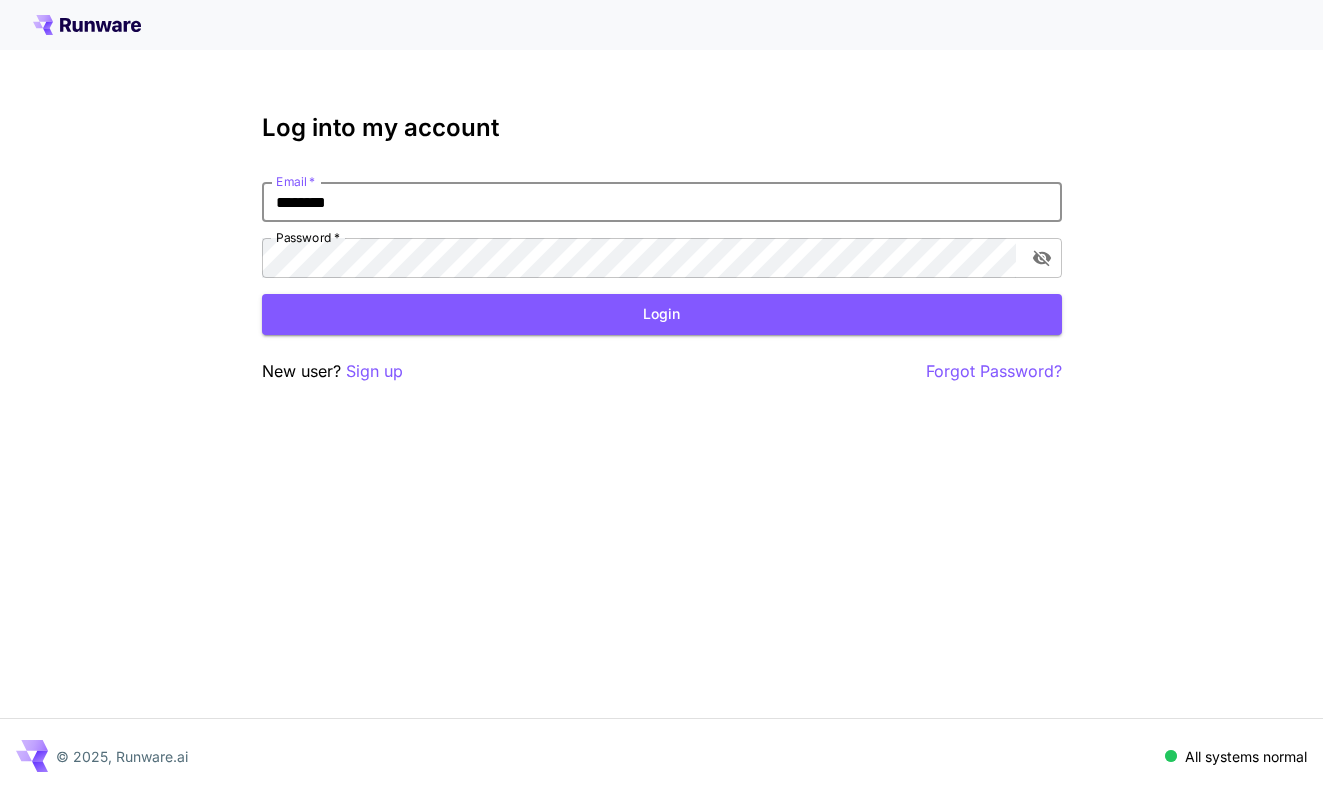 click at bounding box center (0, 793) 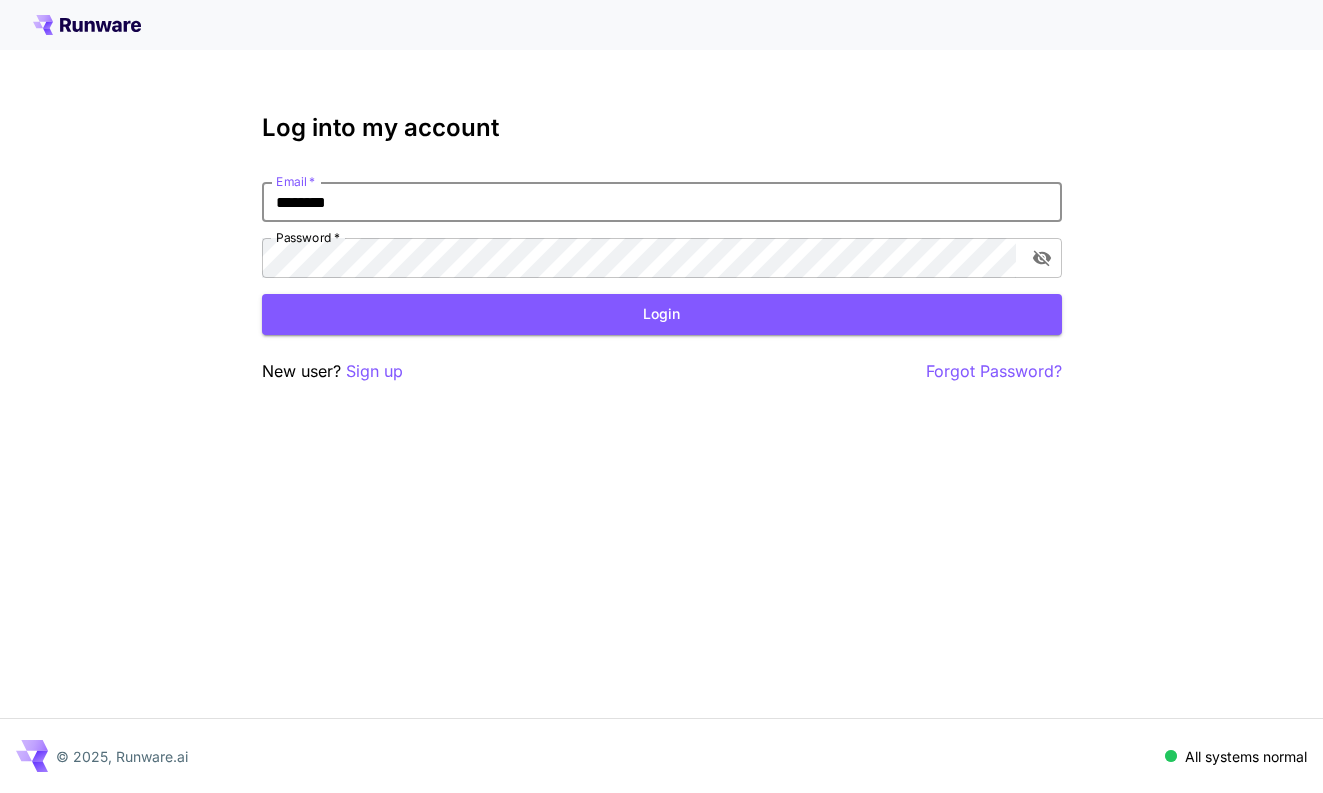 click on "********" at bounding box center (662, 202) 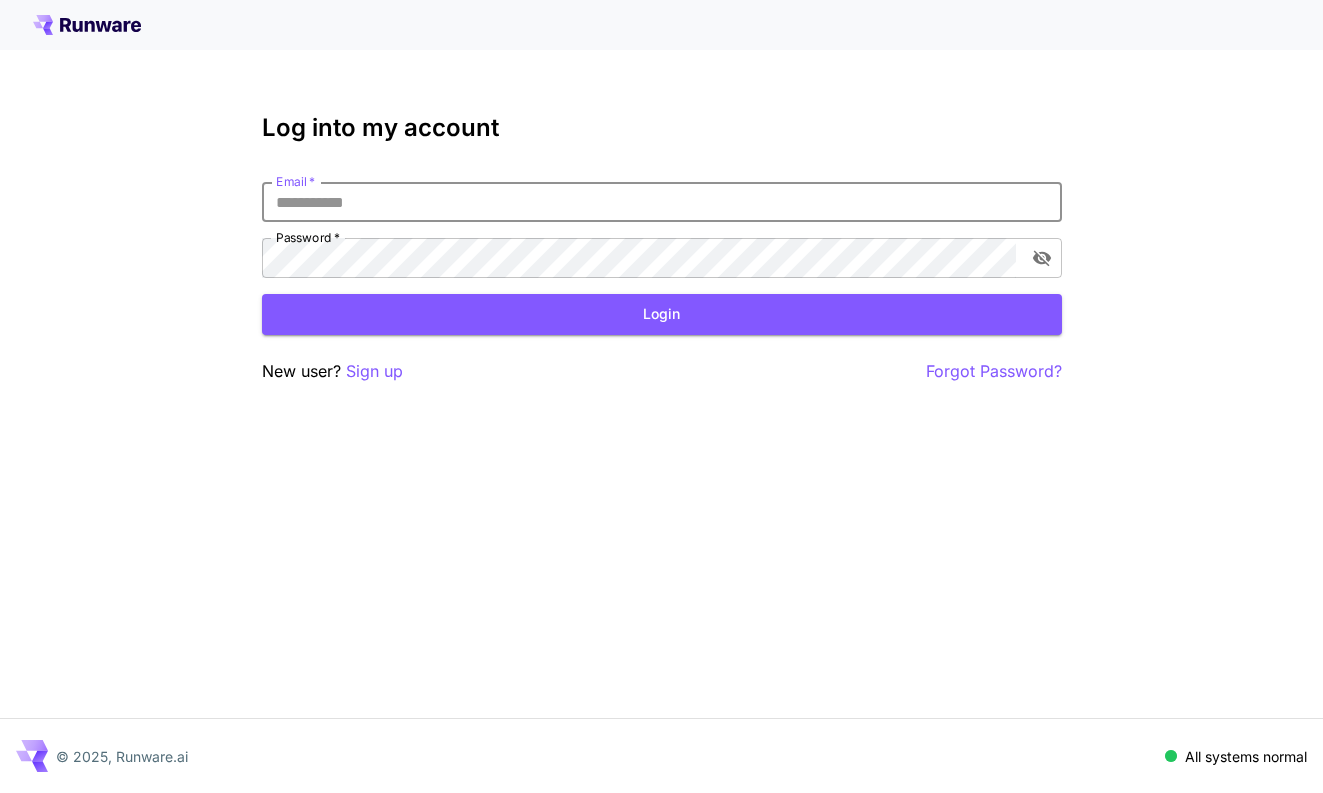 click on "Email   *" at bounding box center [662, 202] 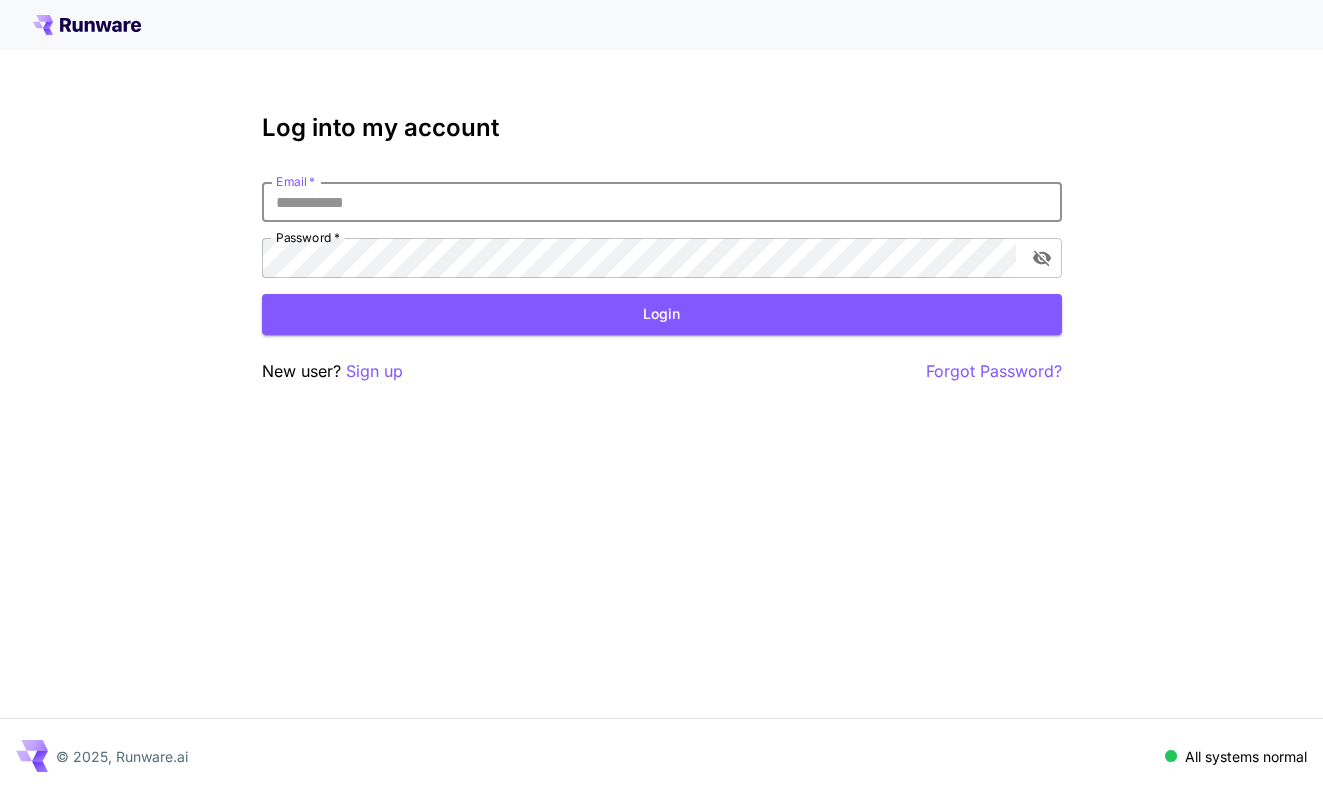 type on "**********" 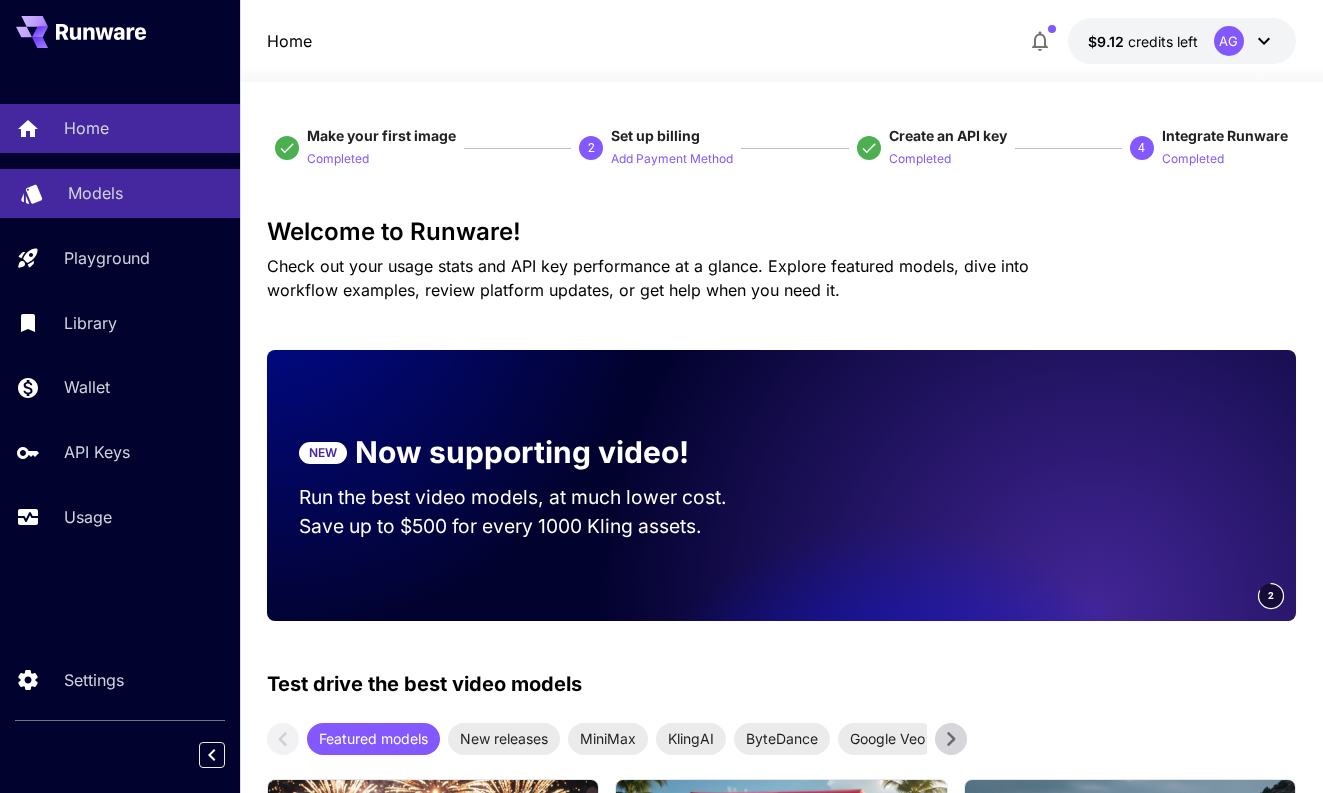 click on "Models" at bounding box center [146, 193] 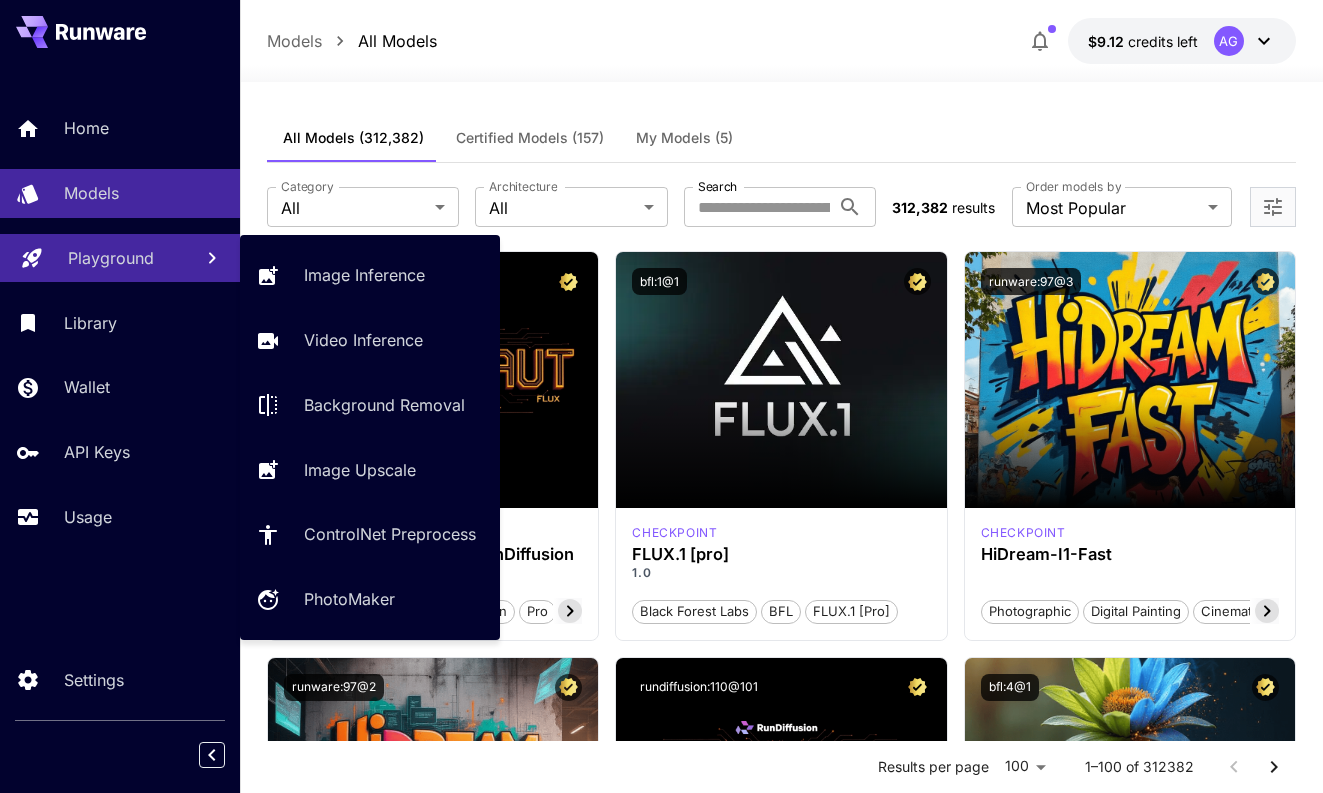 click on "Playground" at bounding box center (120, 258) 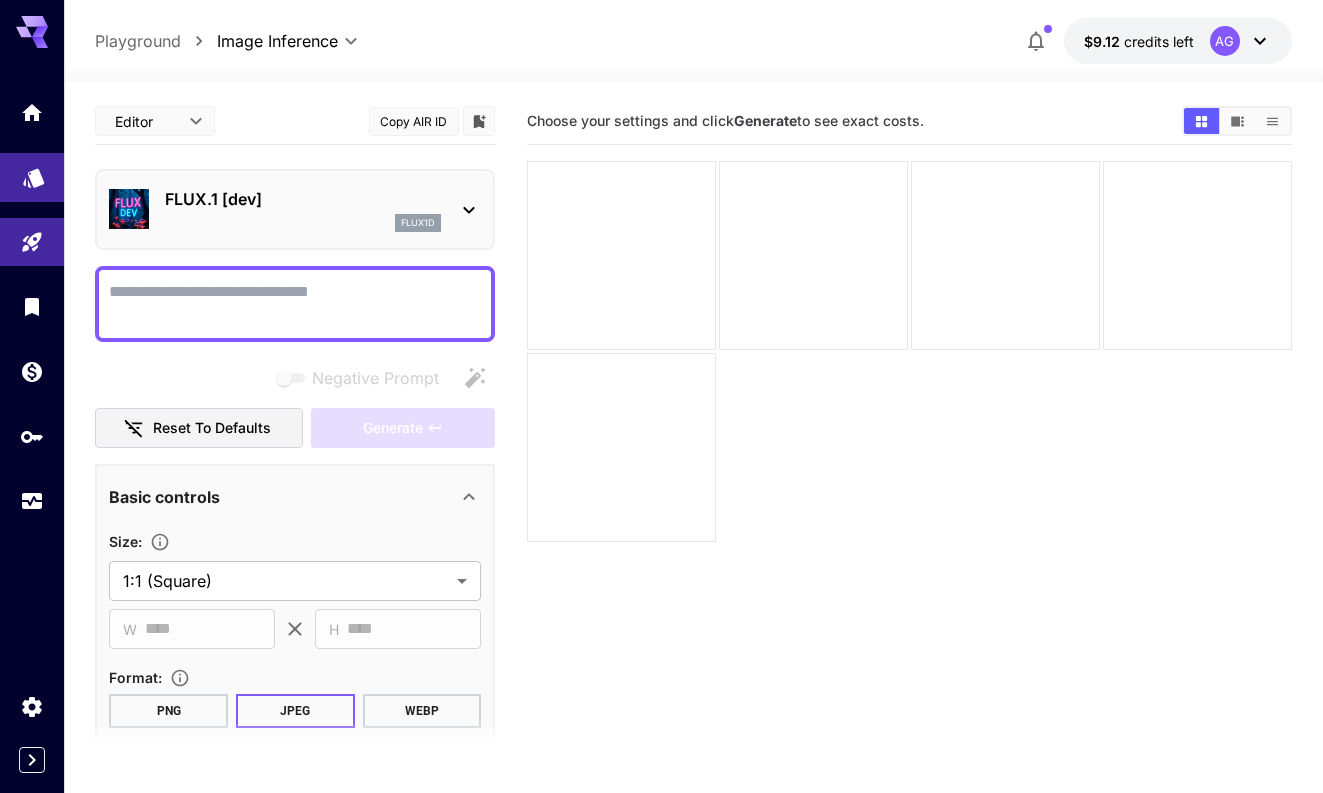 click 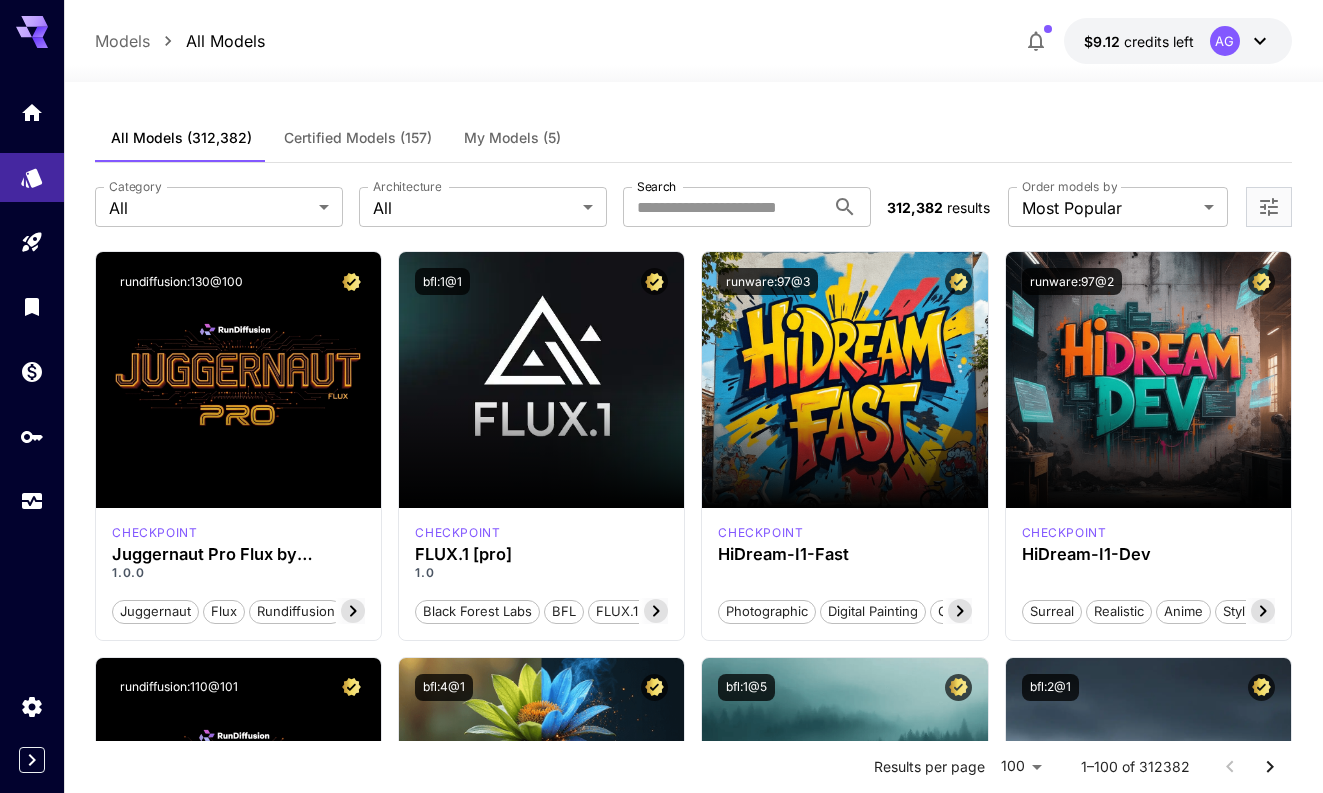 click on "My Models (5)" at bounding box center (512, 138) 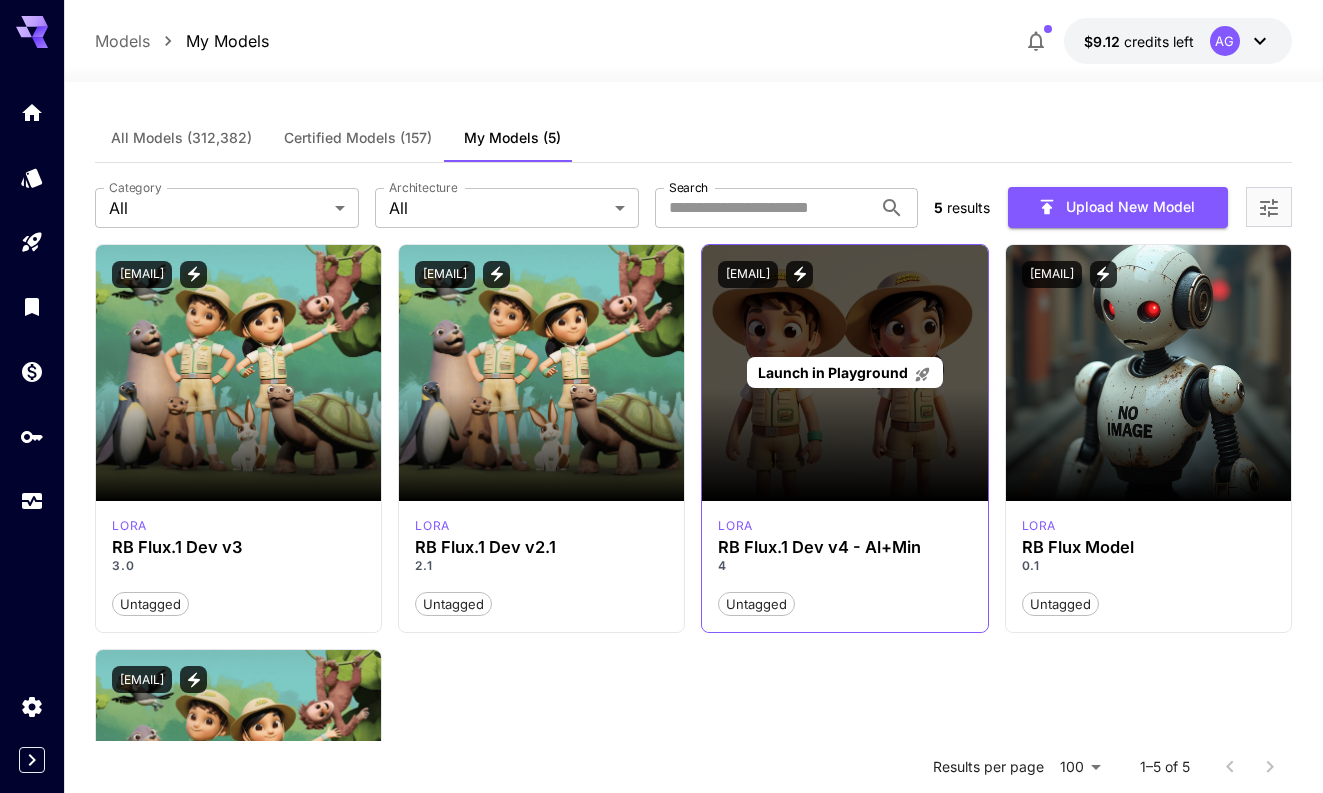 click on "Launch in Playground" at bounding box center [833, 372] 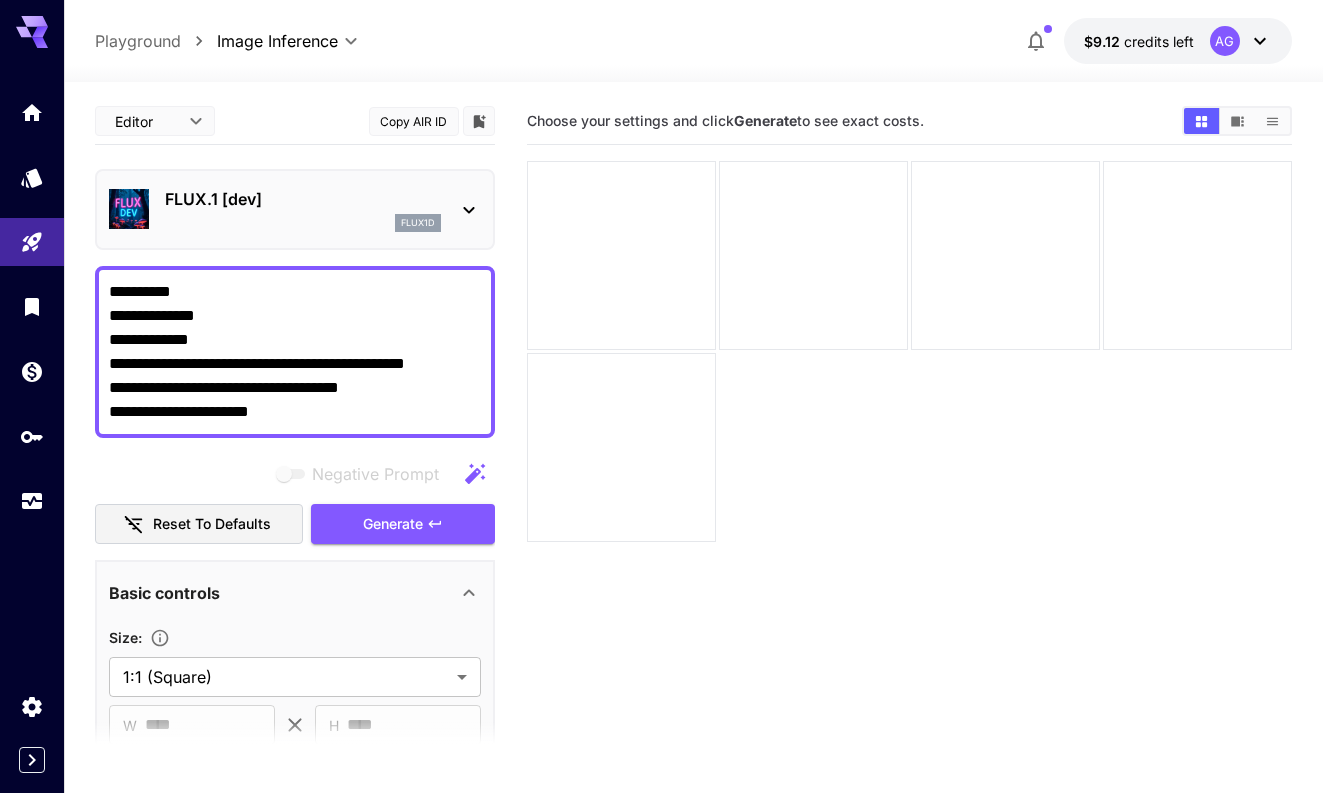 click on "**********" at bounding box center (295, 352) 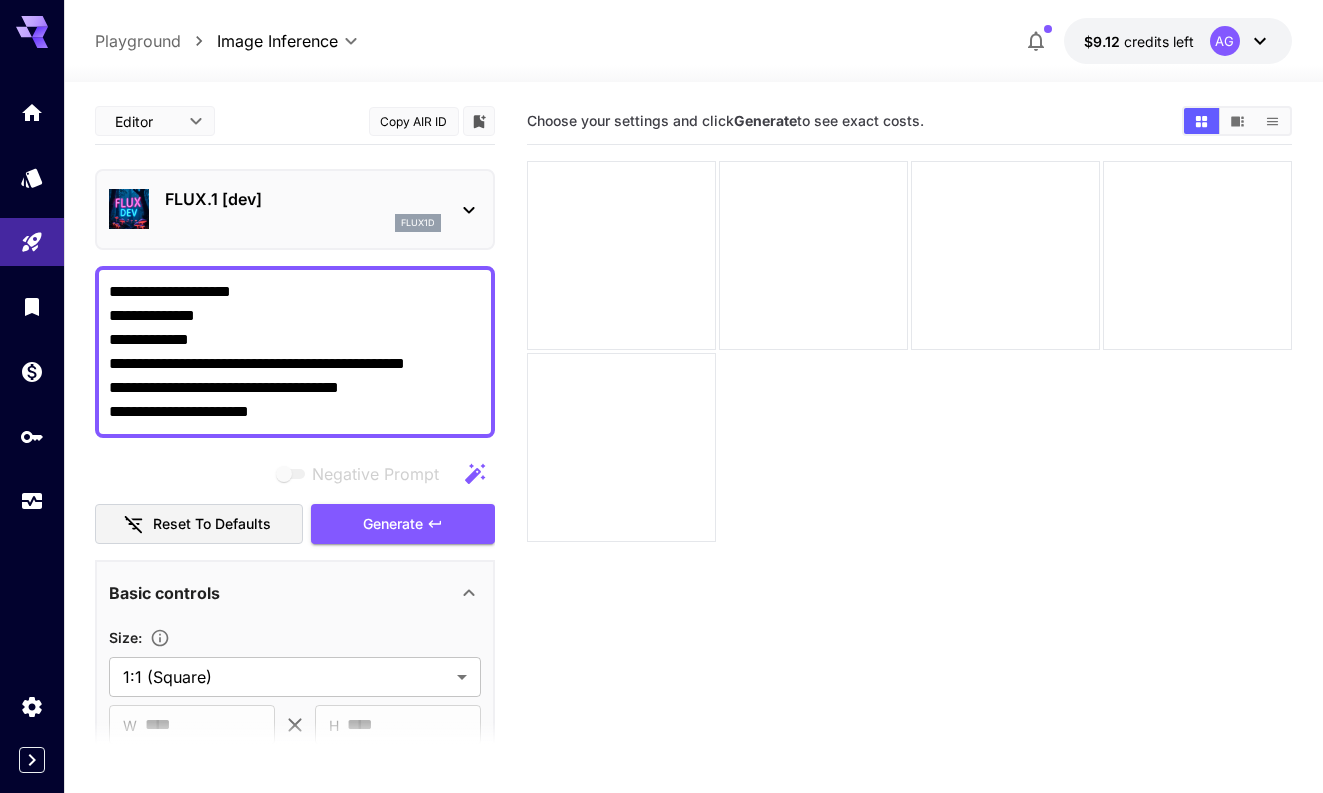 click on "**********" at bounding box center [295, 352] 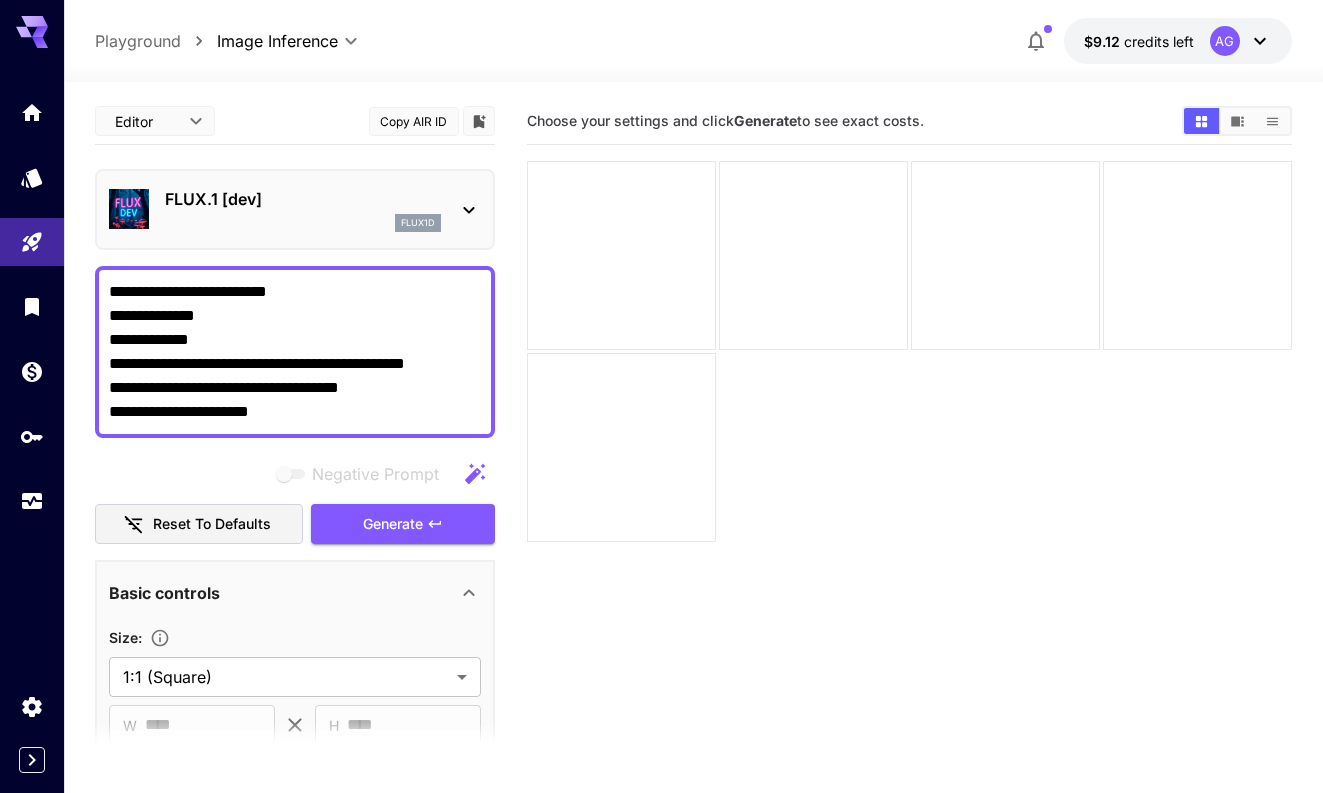 click on "**********" at bounding box center [295, 352] 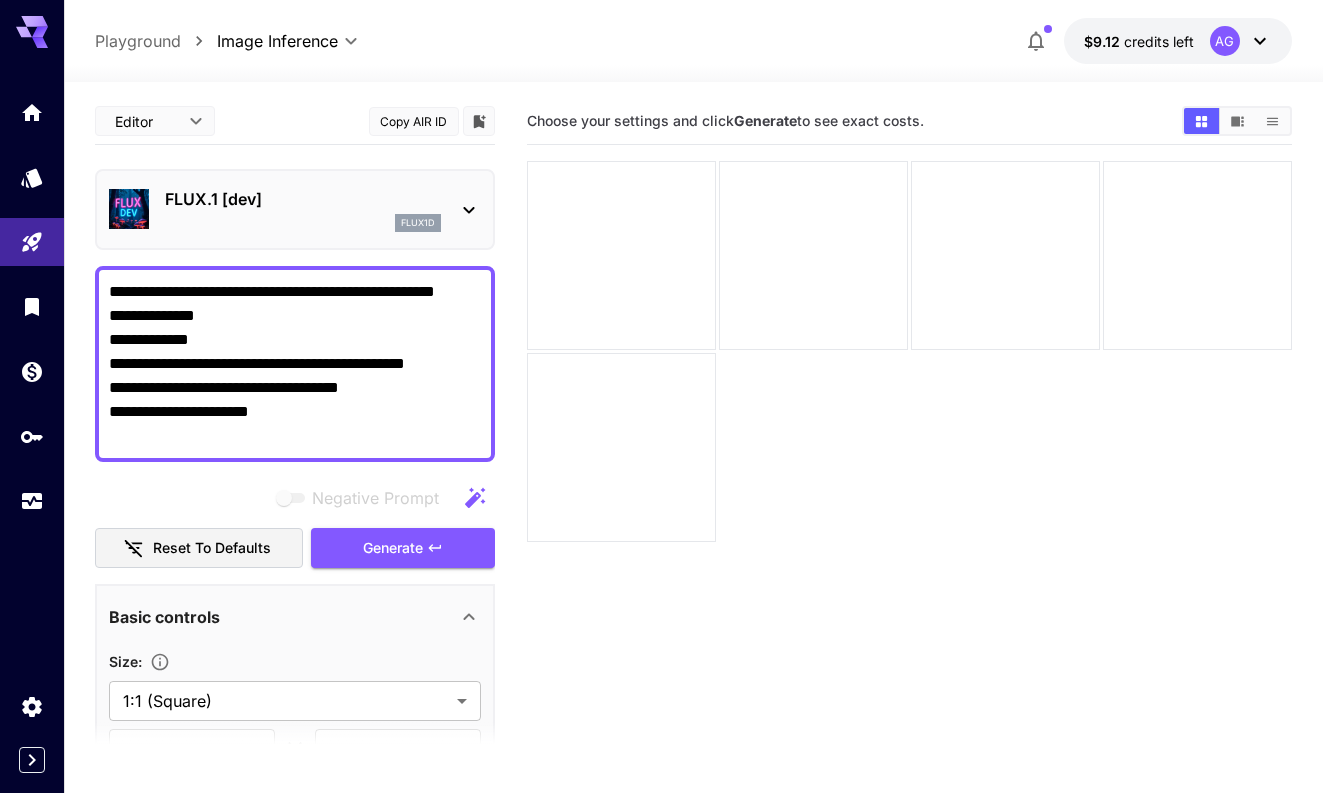 click on "**********" at bounding box center (295, 364) 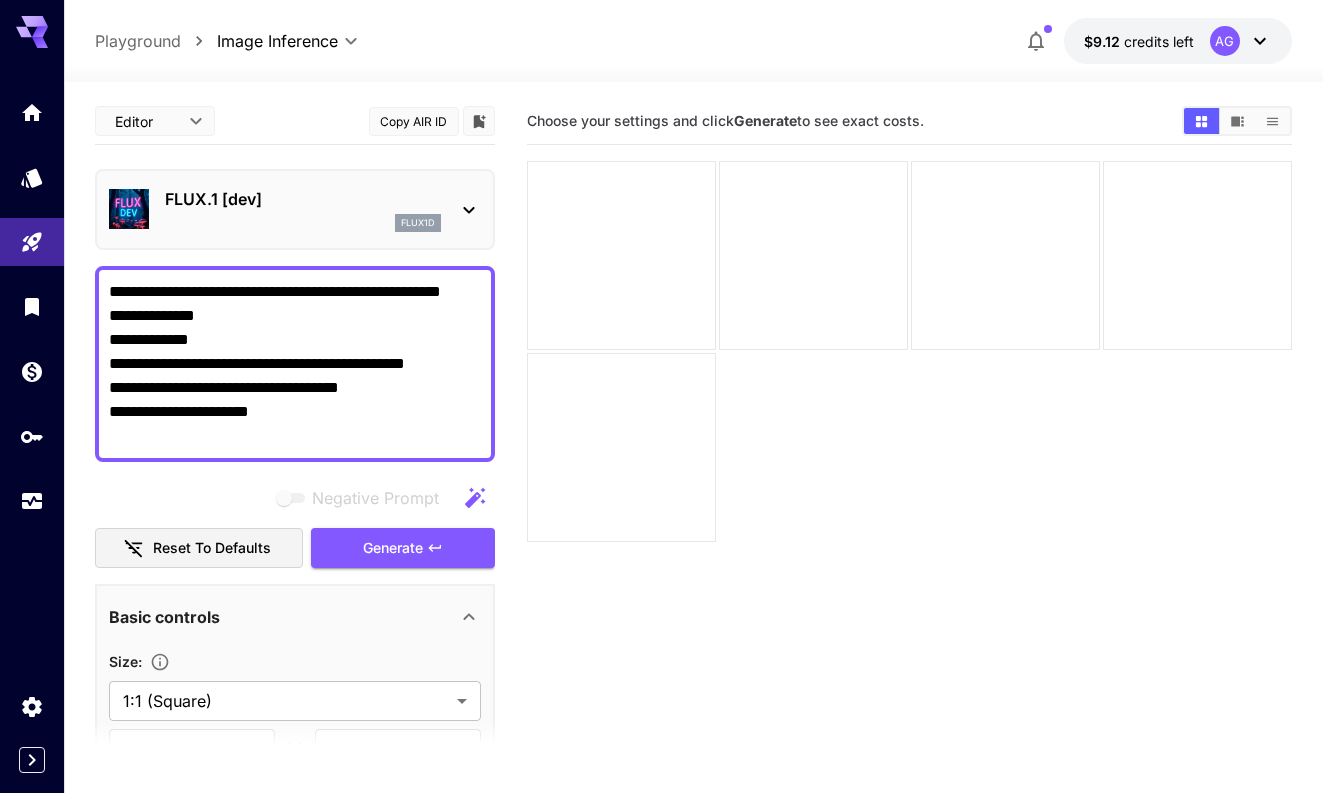 click on "**********" at bounding box center [295, 364] 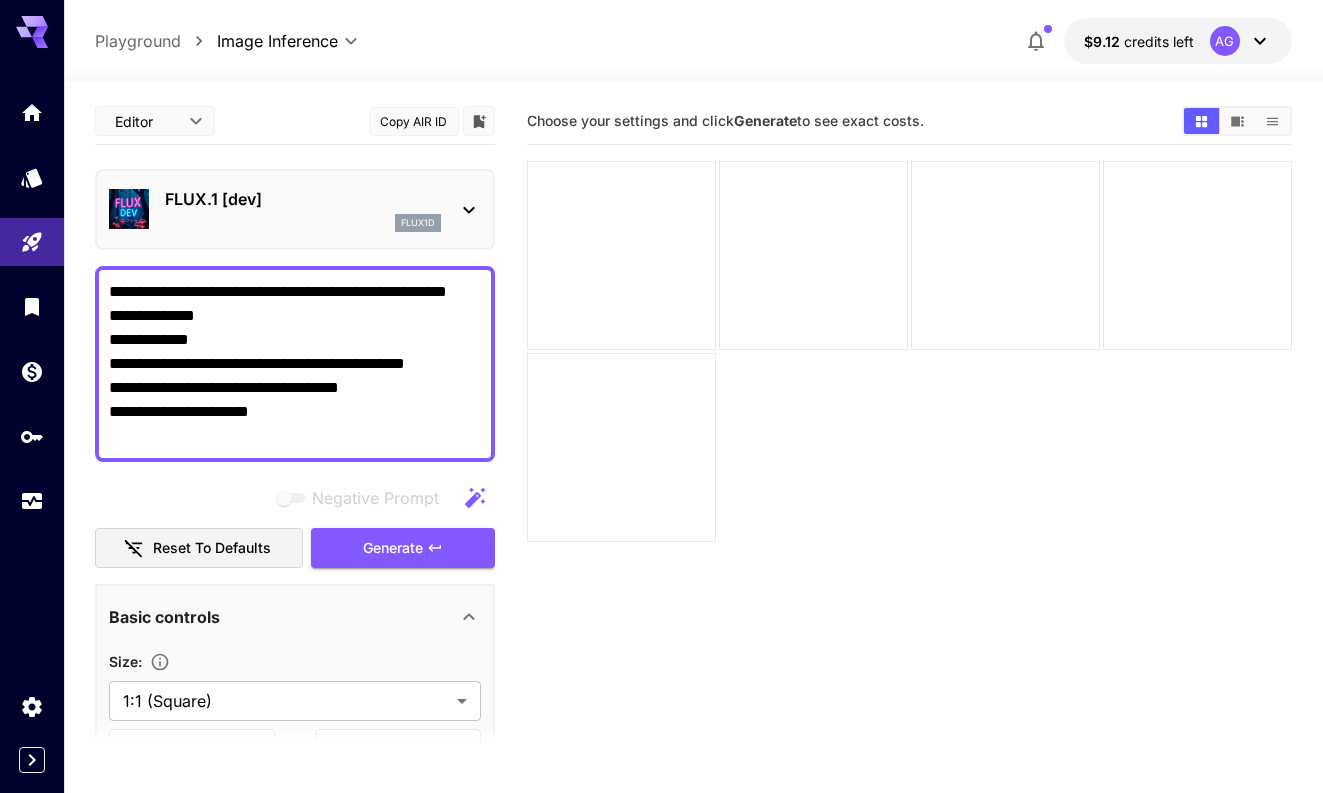 drag, startPoint x: 134, startPoint y: 339, endPoint x: 91, endPoint y: 334, distance: 43.289722 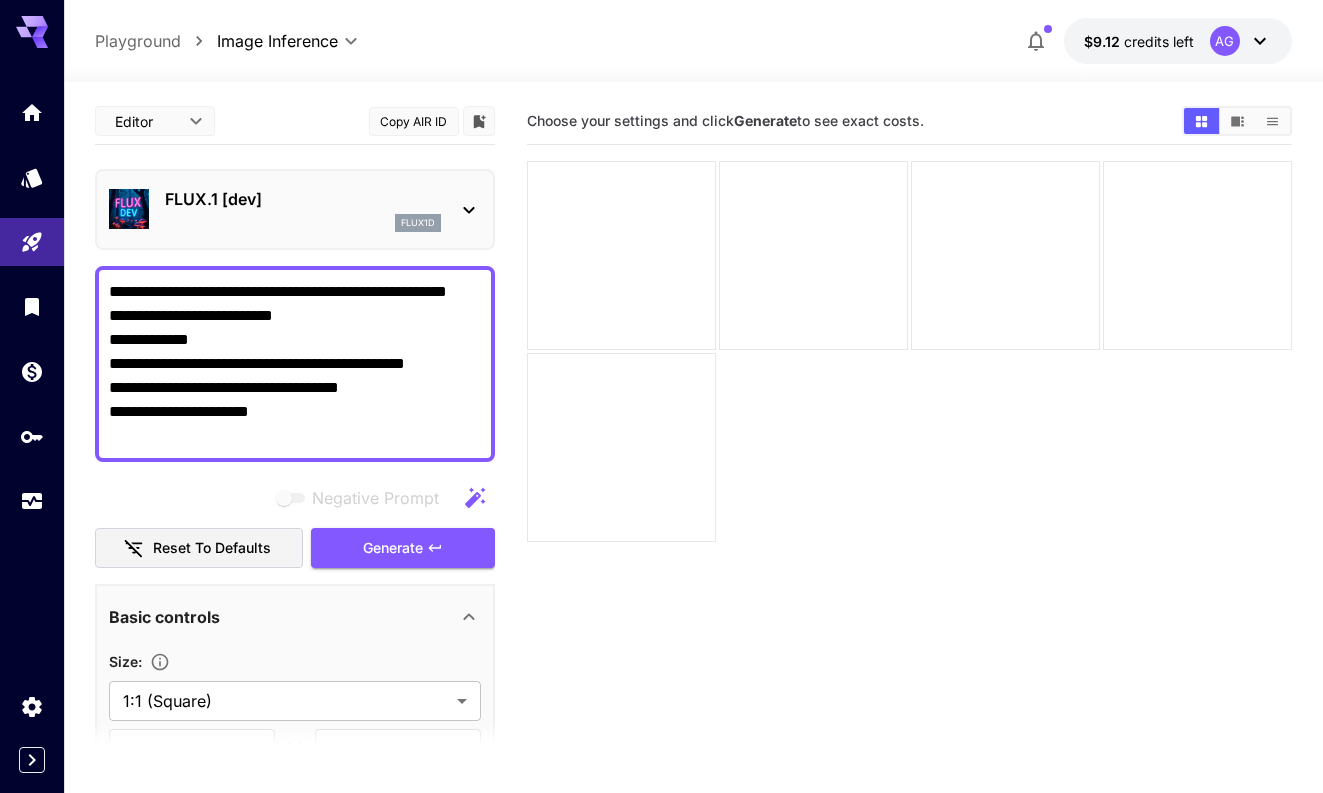 drag, startPoint x: 228, startPoint y: 340, endPoint x: 66, endPoint y: 340, distance: 162 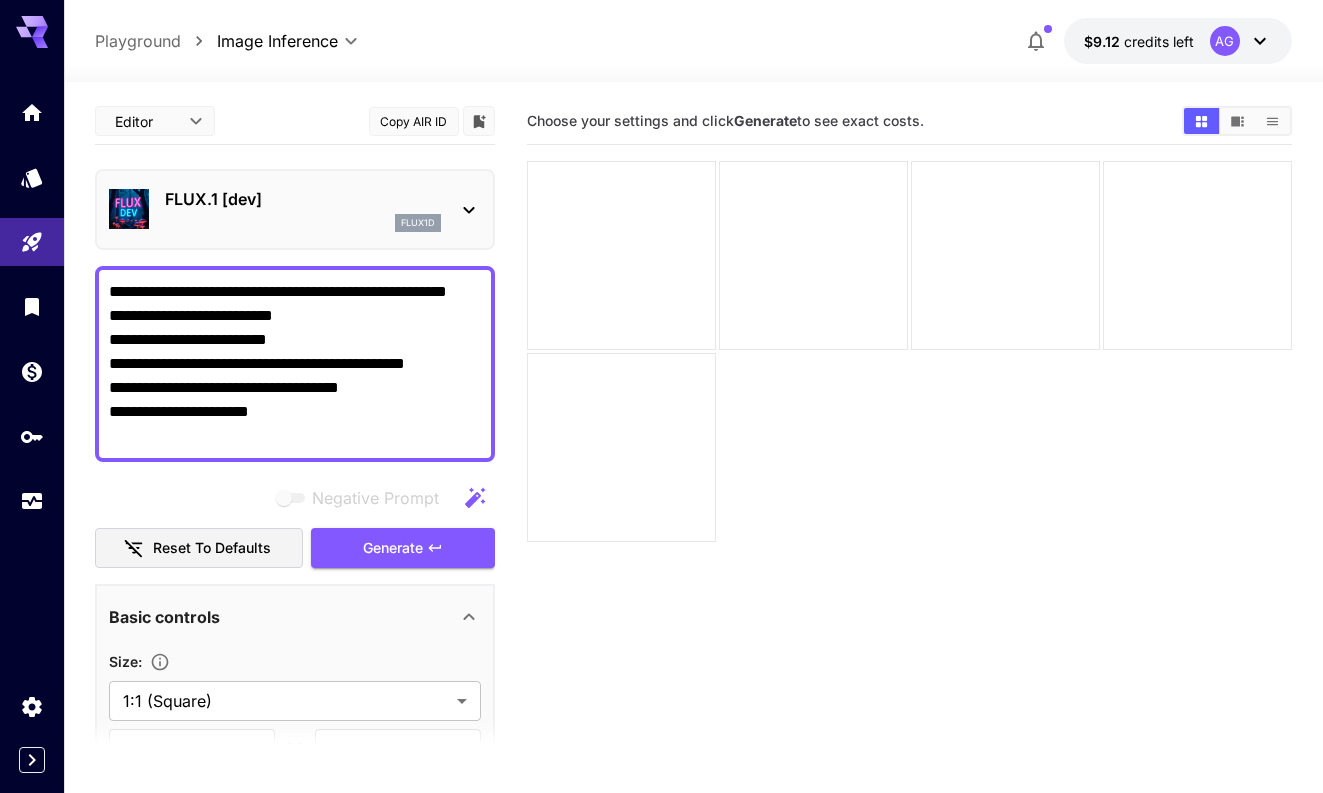 click on "**********" at bounding box center (295, 364) 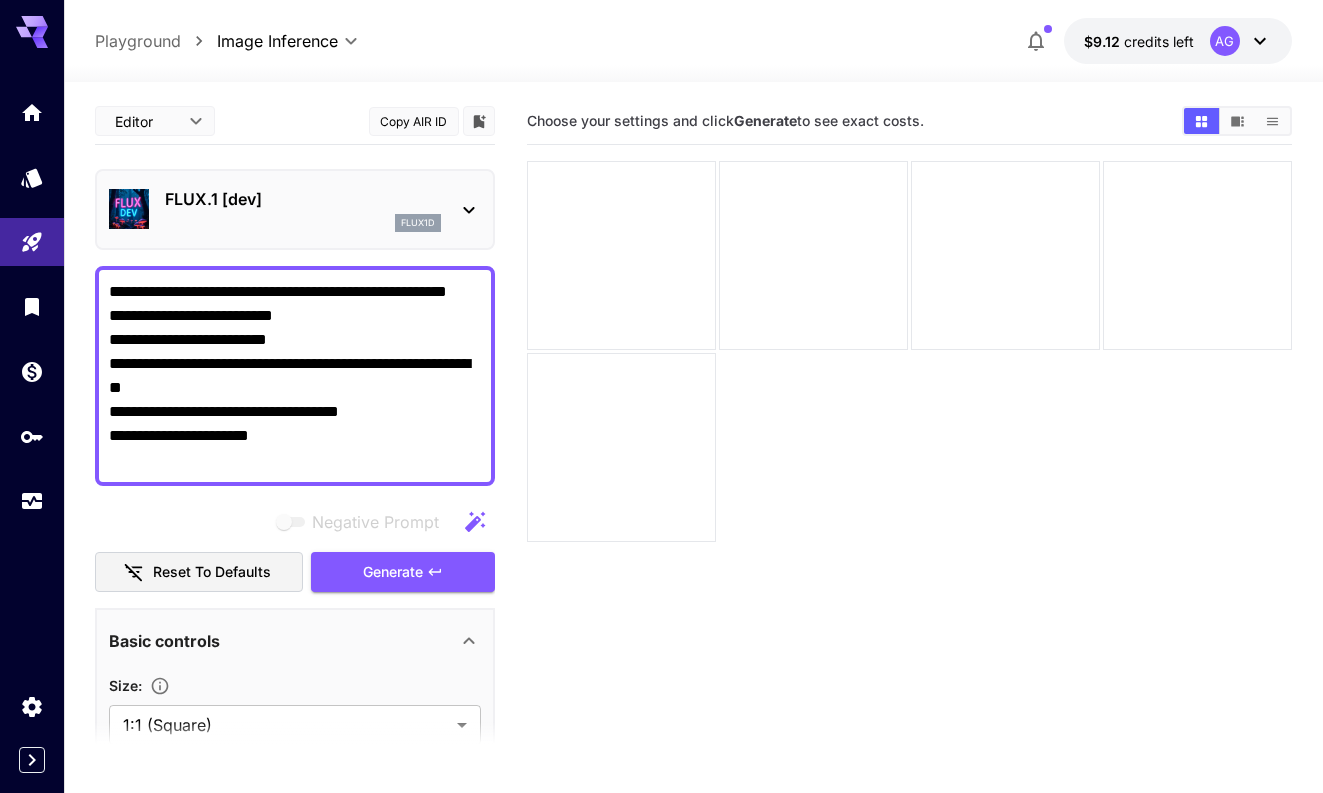 click on "**********" at bounding box center (295, 376) 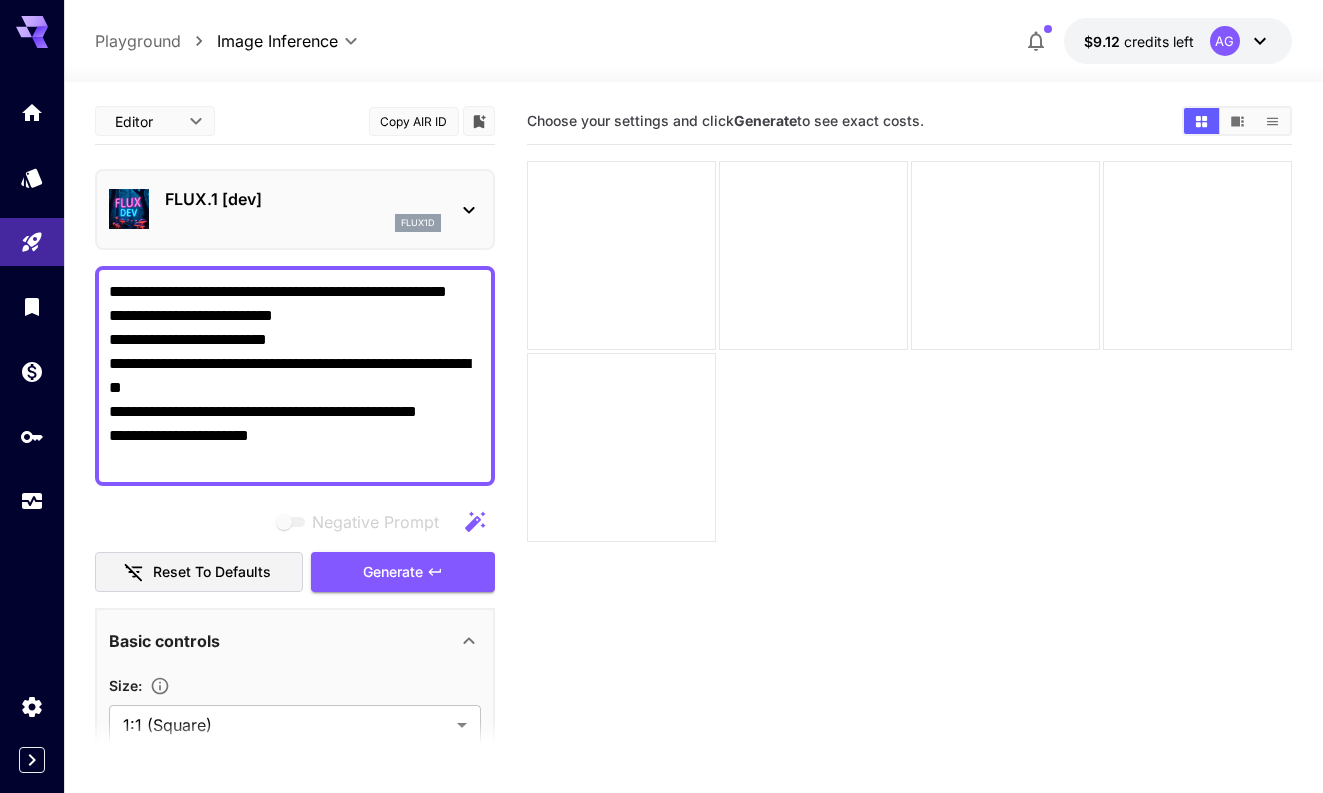 click on "**********" at bounding box center (295, 376) 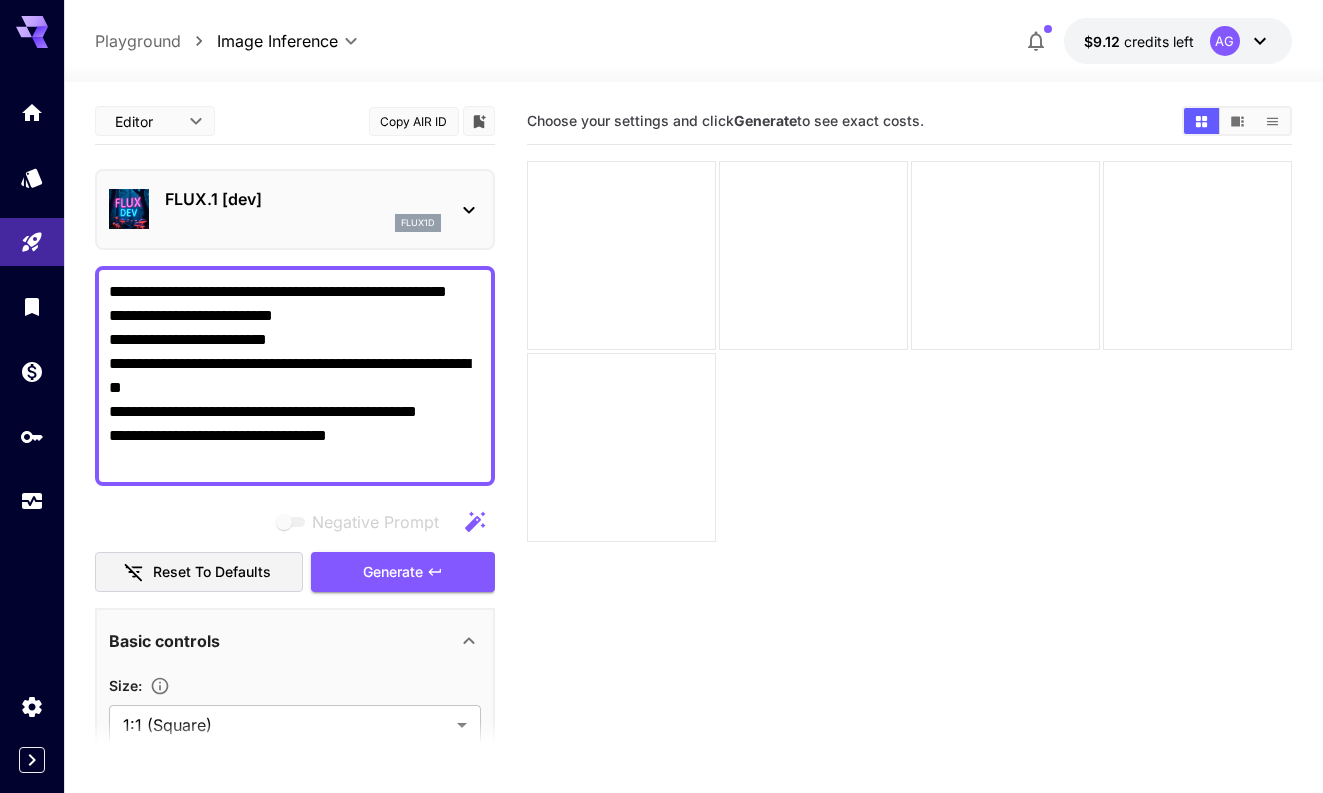 click on "**********" at bounding box center [295, 376] 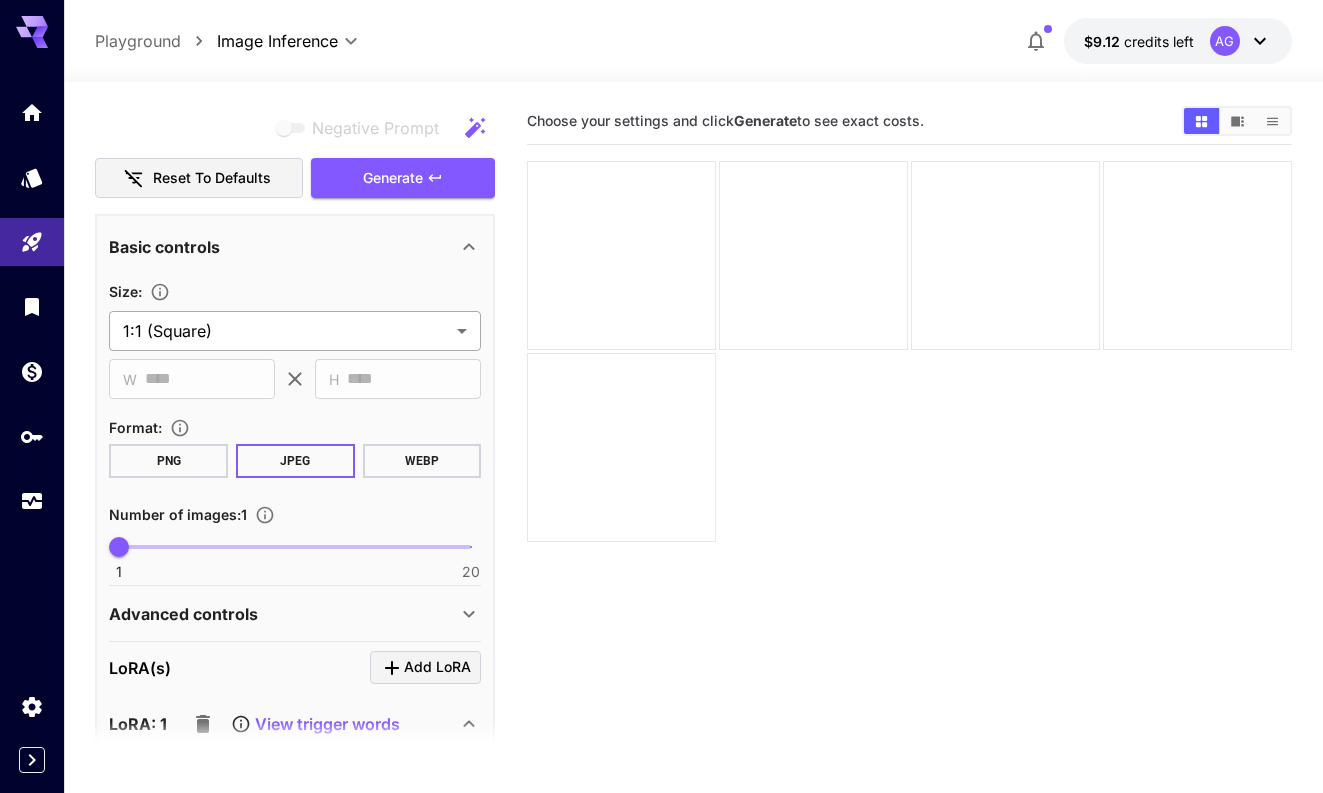 type on "**********" 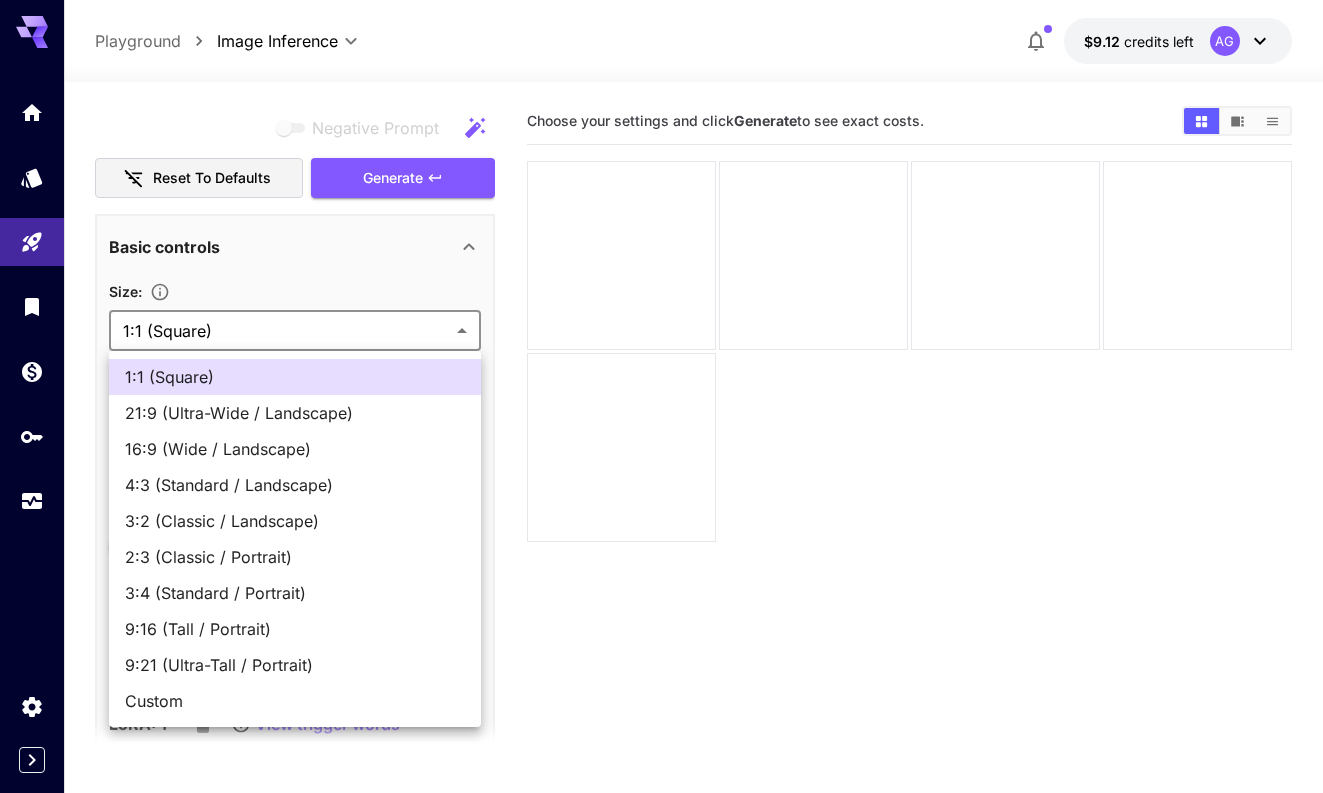 click on "4:3 (Standard / Landscape)" at bounding box center (295, 485) 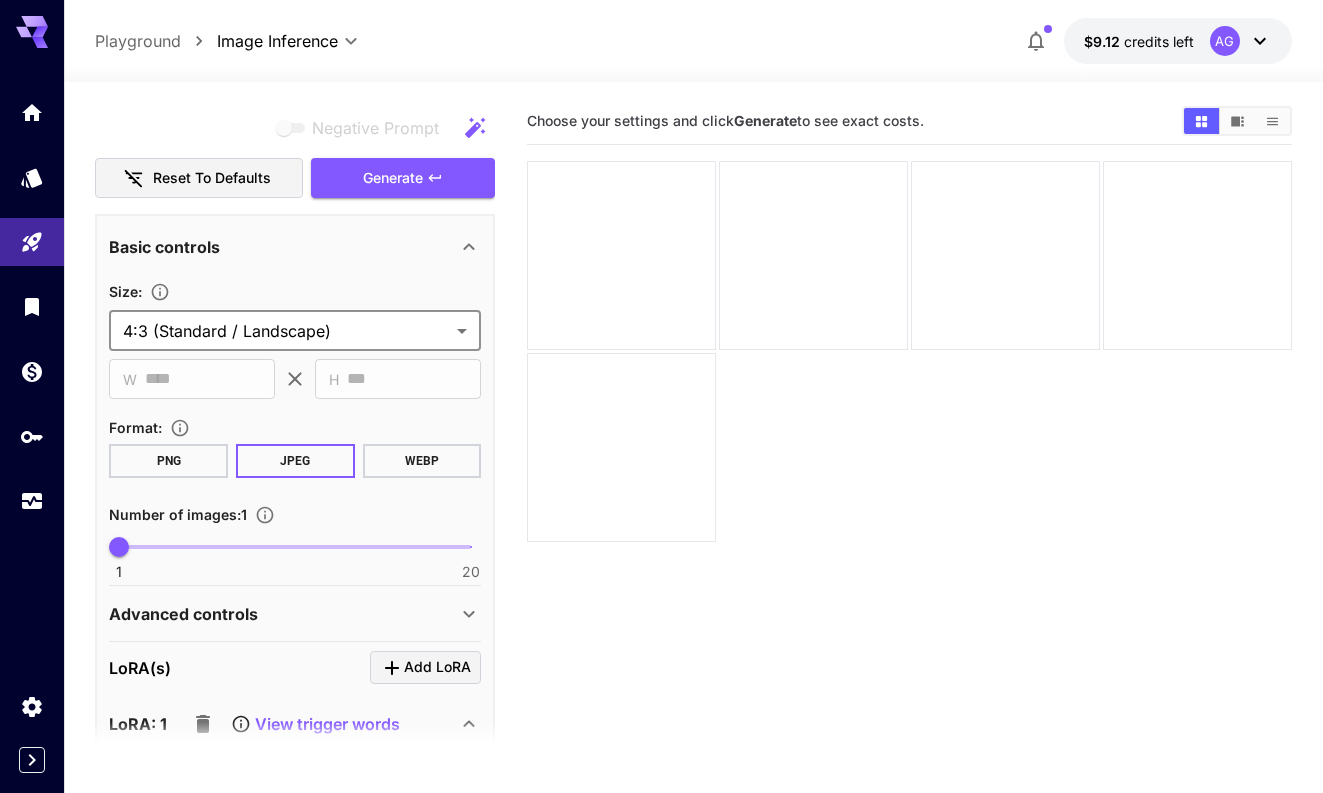 click on "PNG" at bounding box center (168, 461) 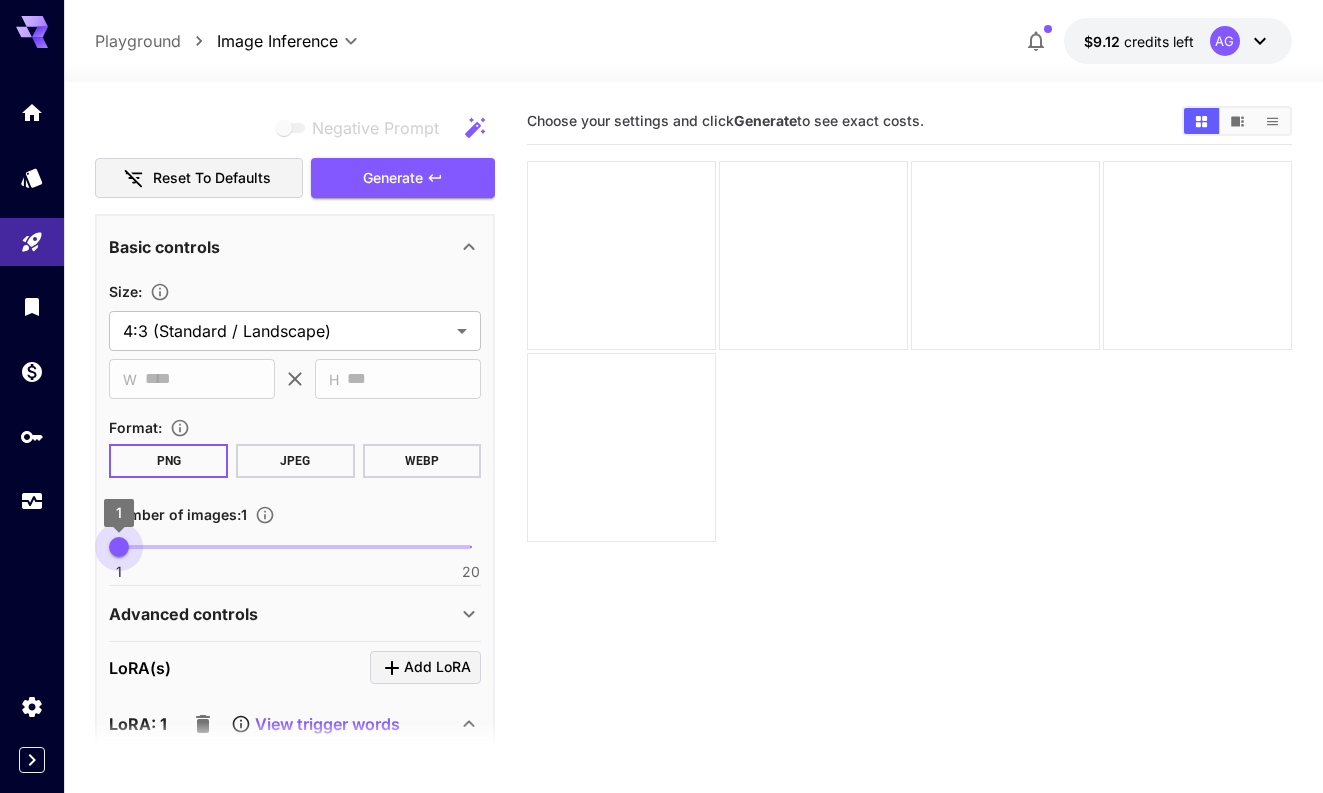 type on "*" 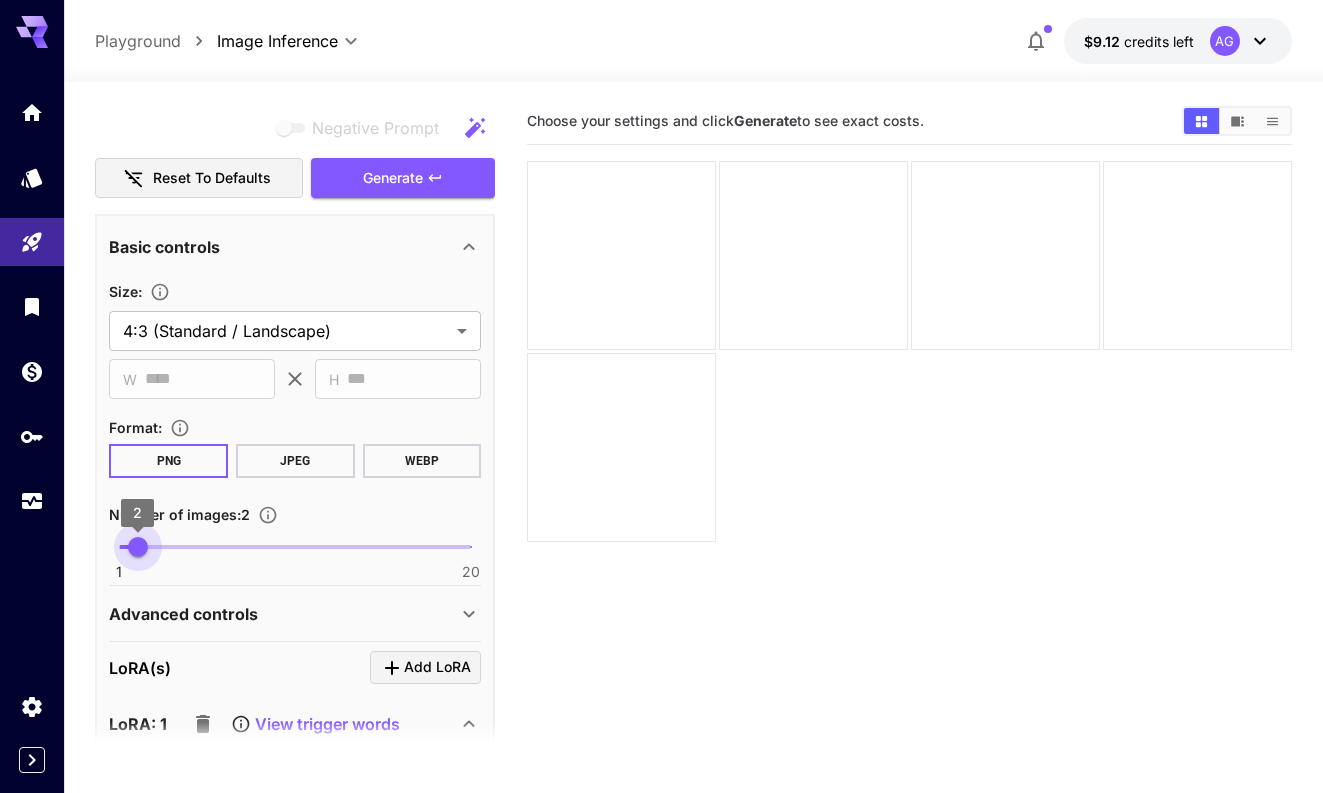 drag, startPoint x: 121, startPoint y: 547, endPoint x: 138, endPoint y: 547, distance: 17 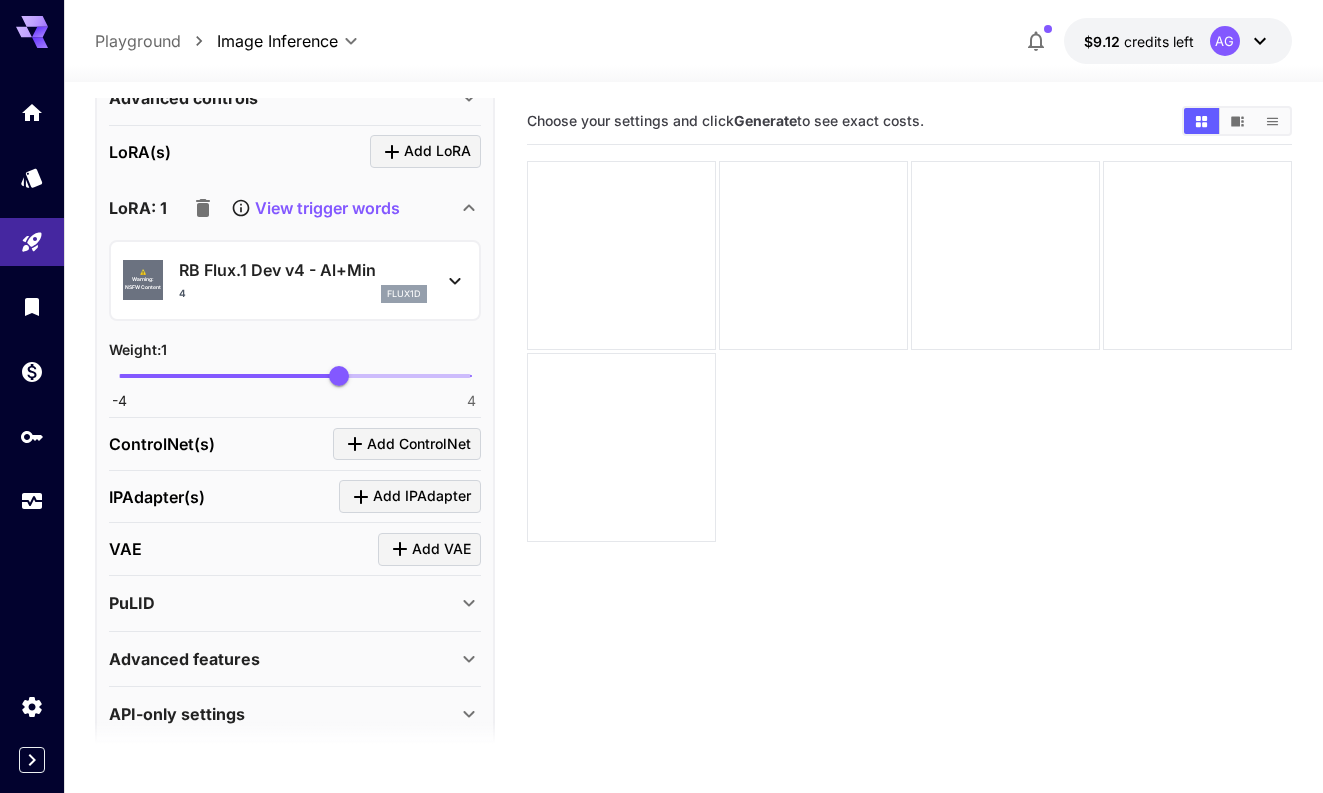 scroll, scrollTop: 930, scrollLeft: 0, axis: vertical 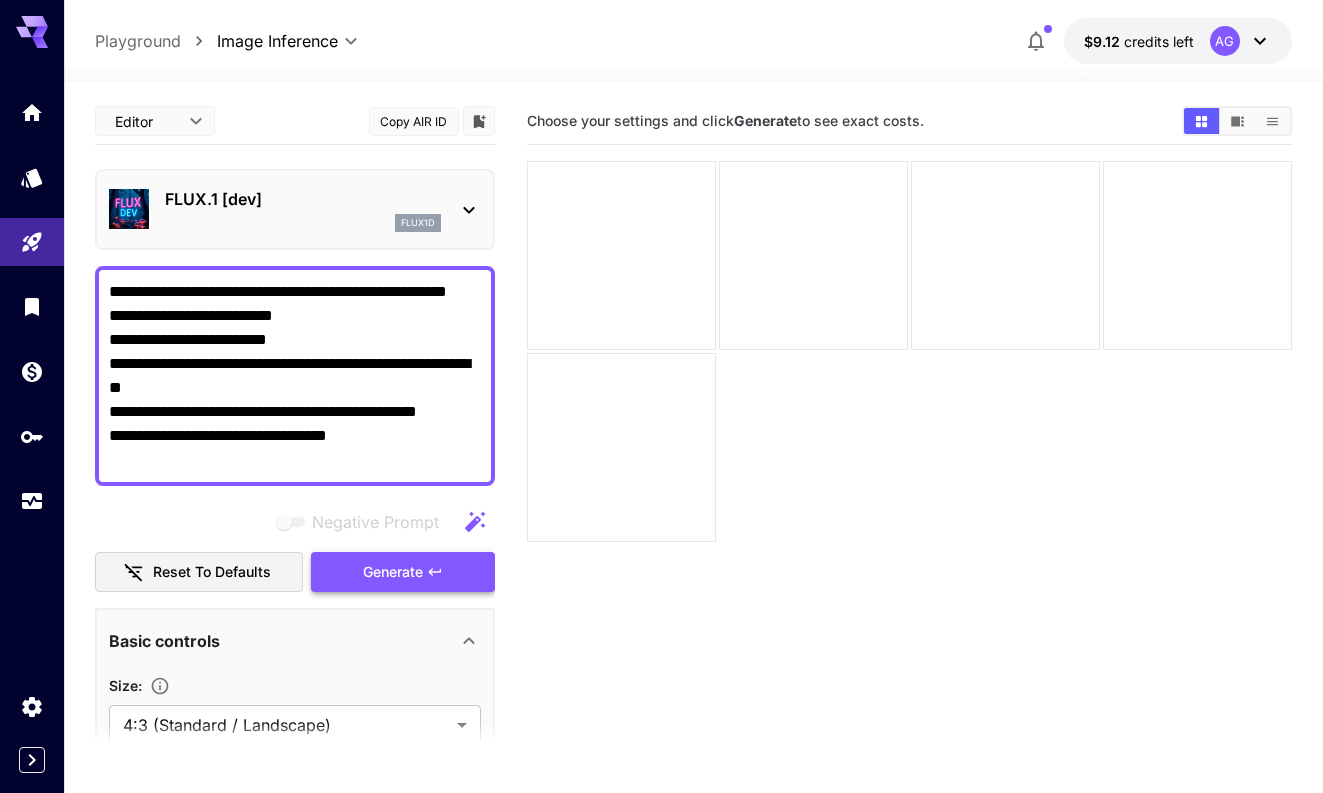 click on "Generate" at bounding box center (403, 572) 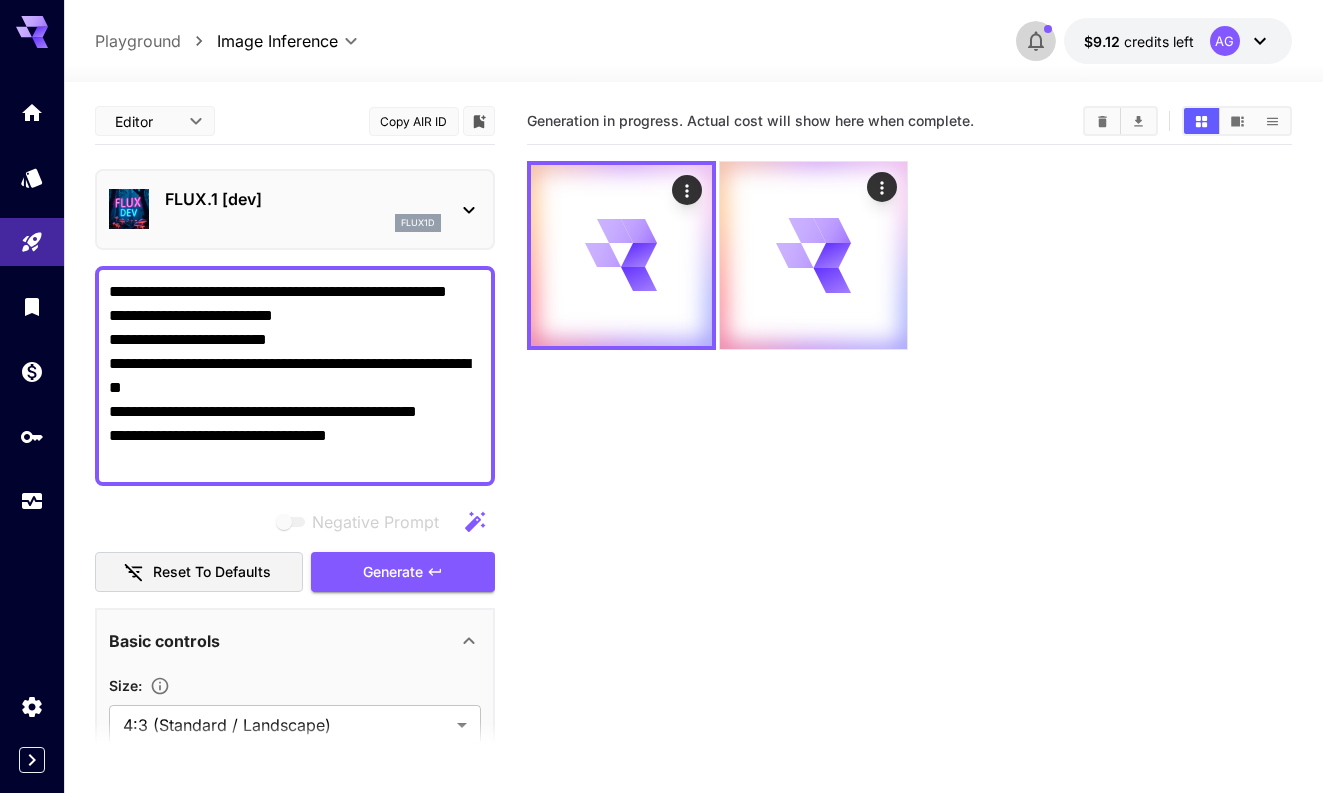click 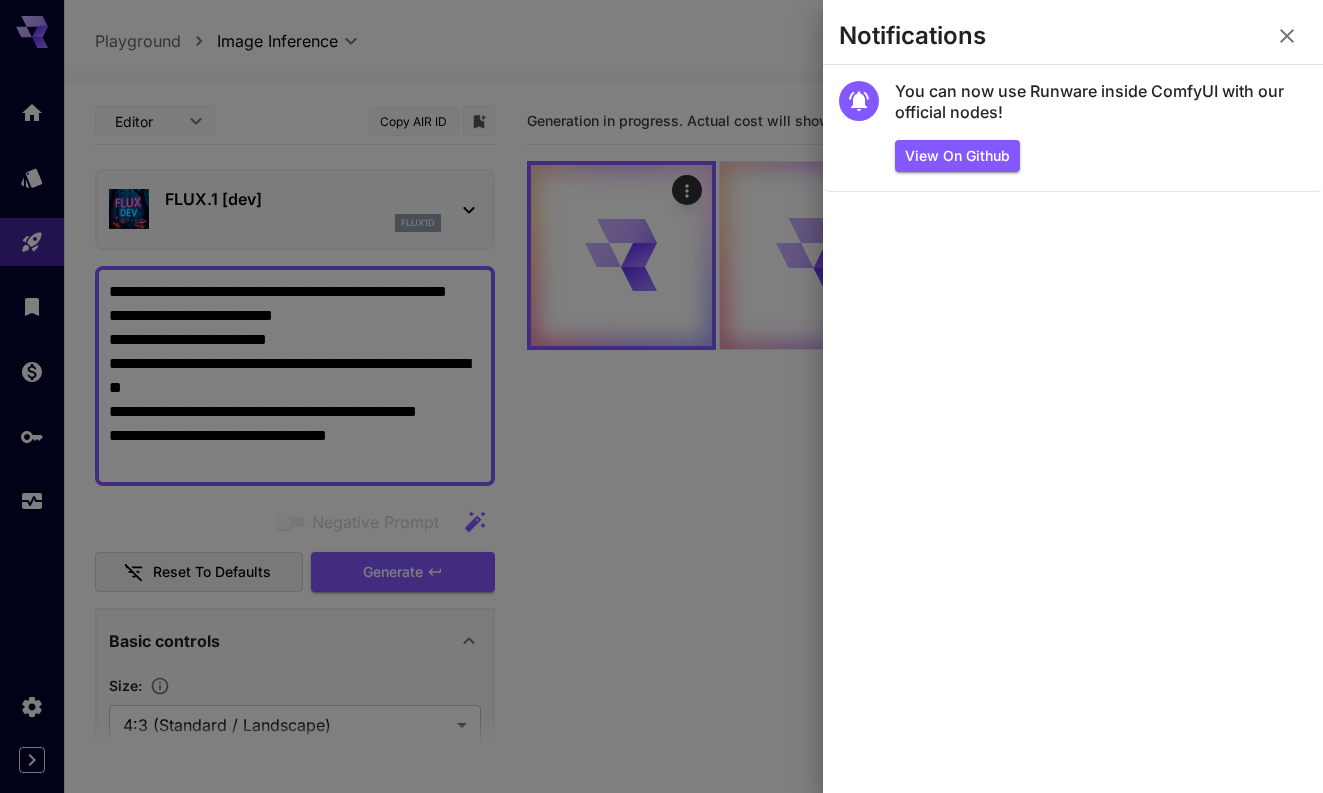 click 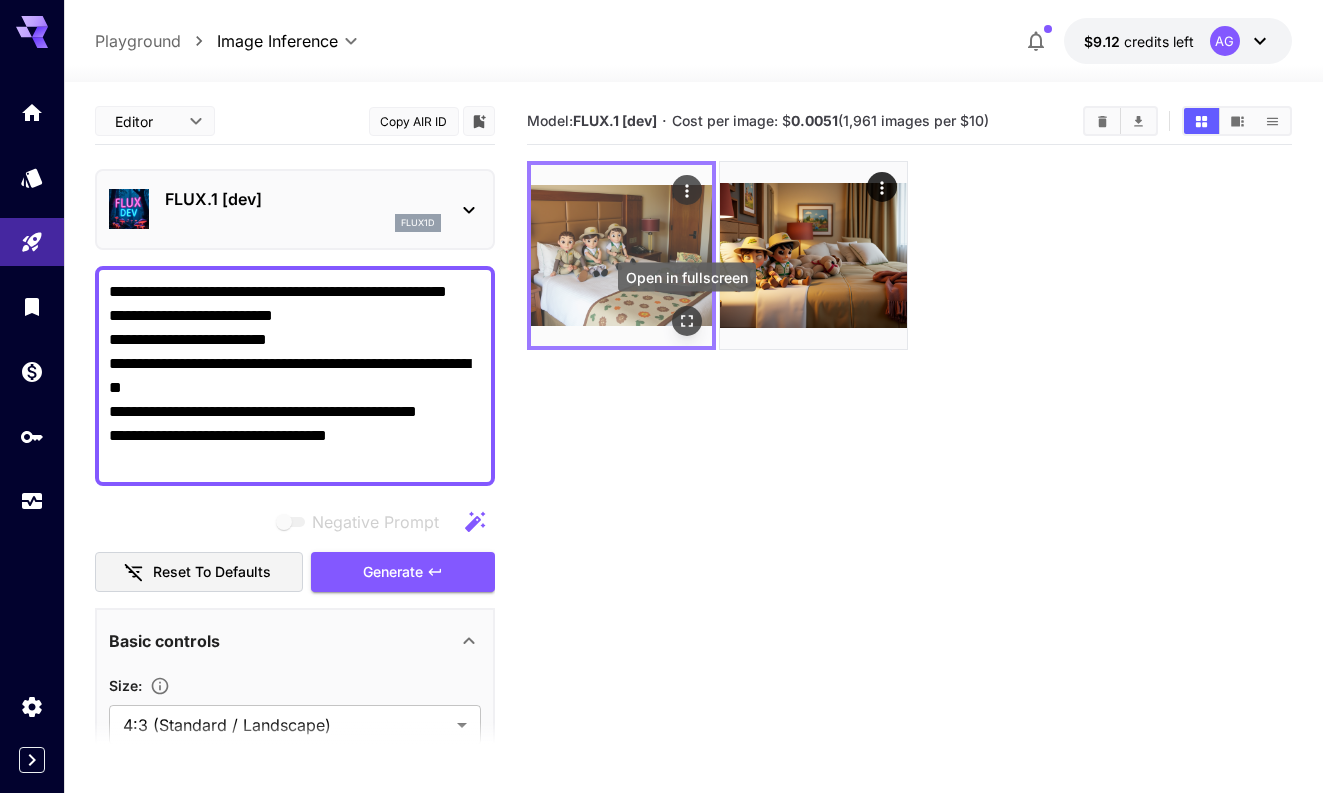 click at bounding box center [687, 321] 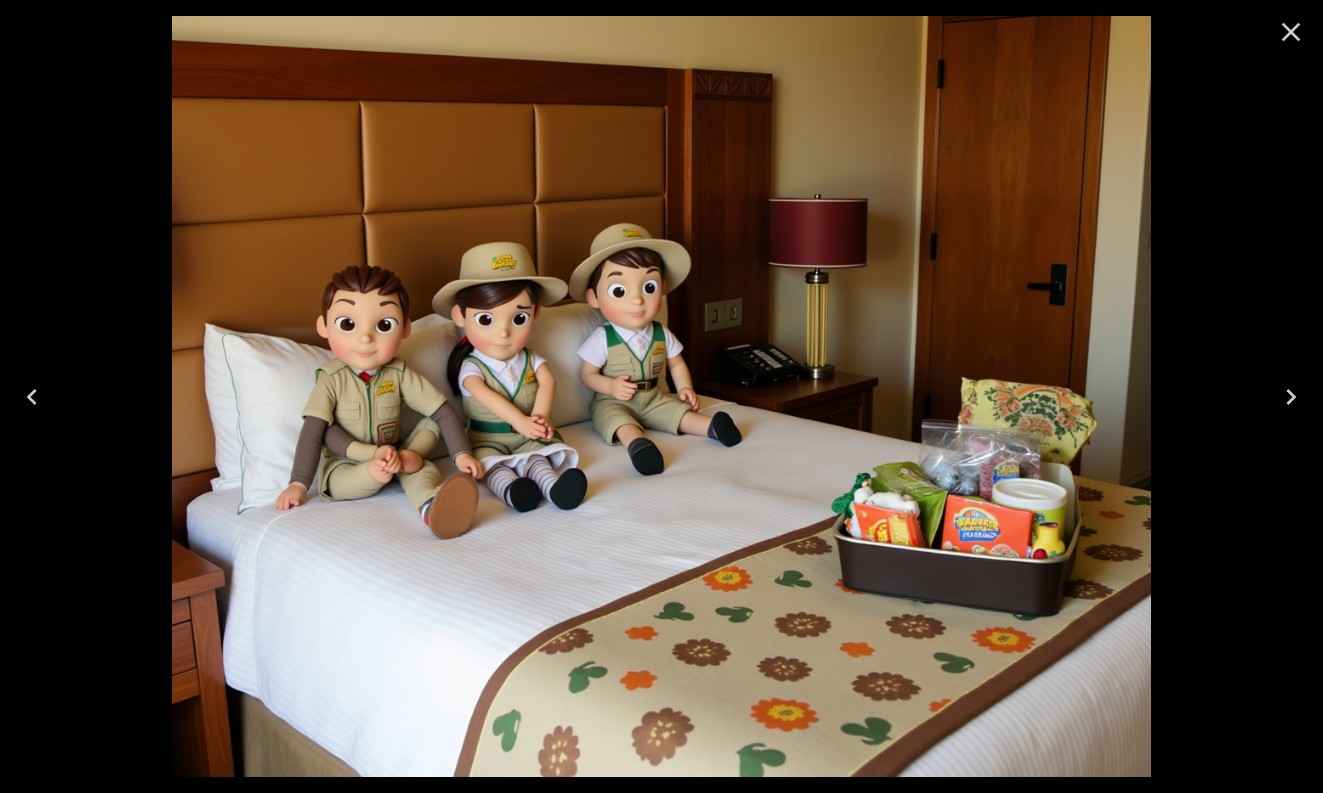 click 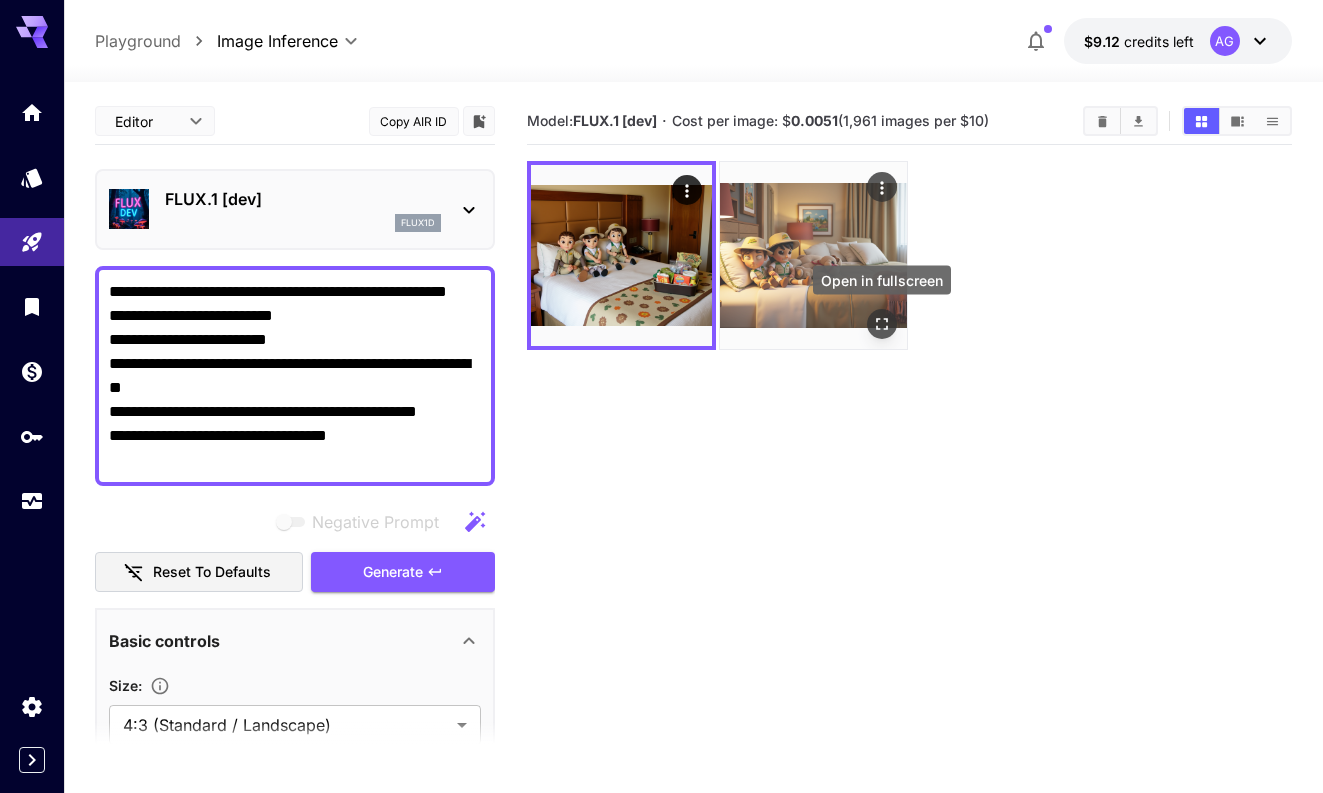 click at bounding box center [882, 324] 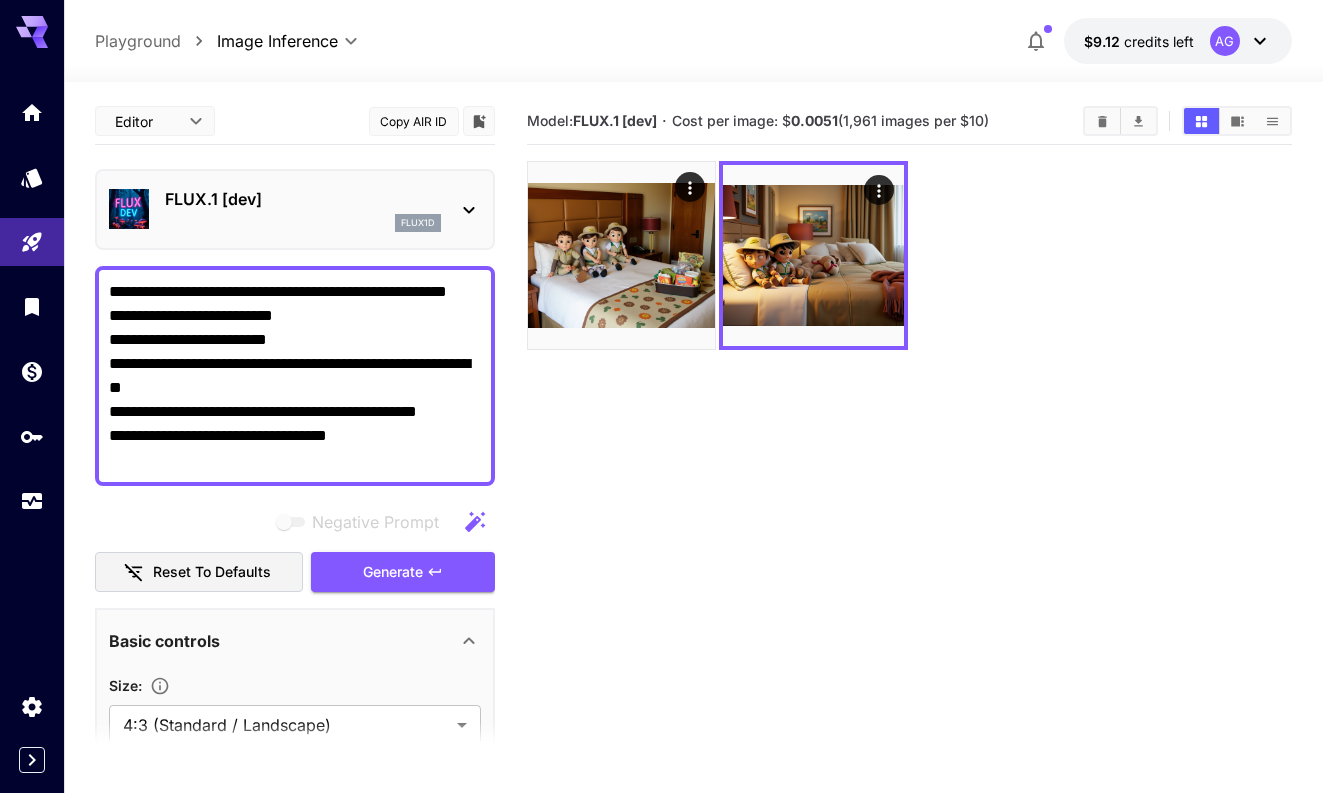 scroll, scrollTop: 0, scrollLeft: 0, axis: both 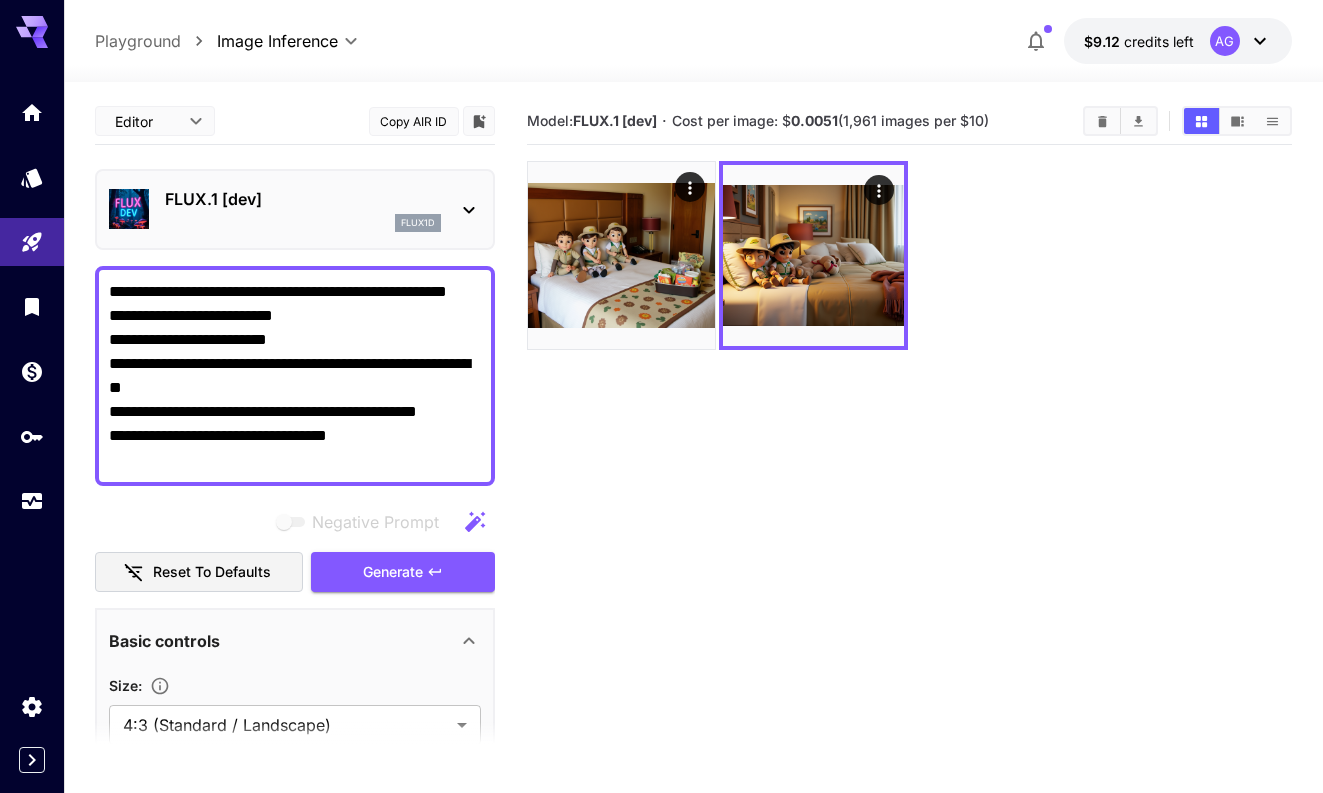 click on "**********" at bounding box center (295, 376) 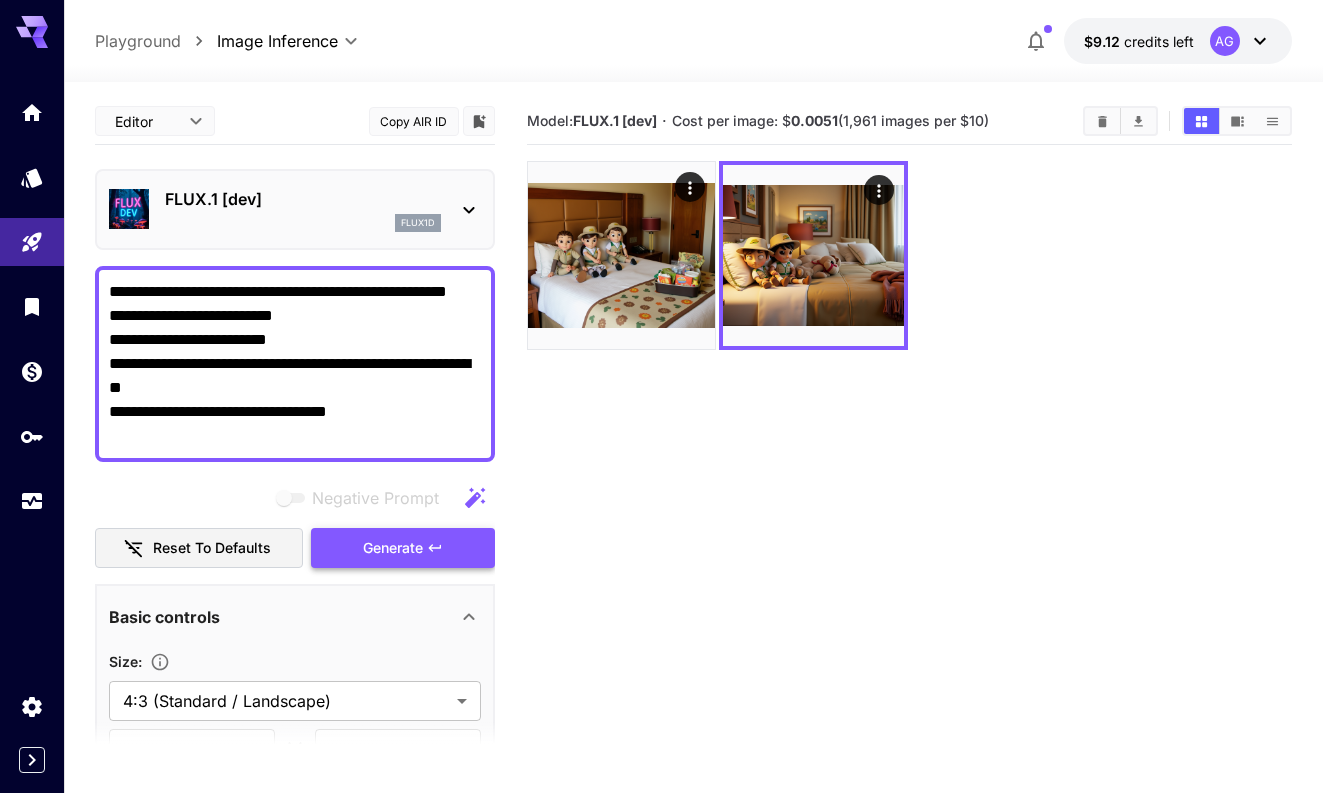 click 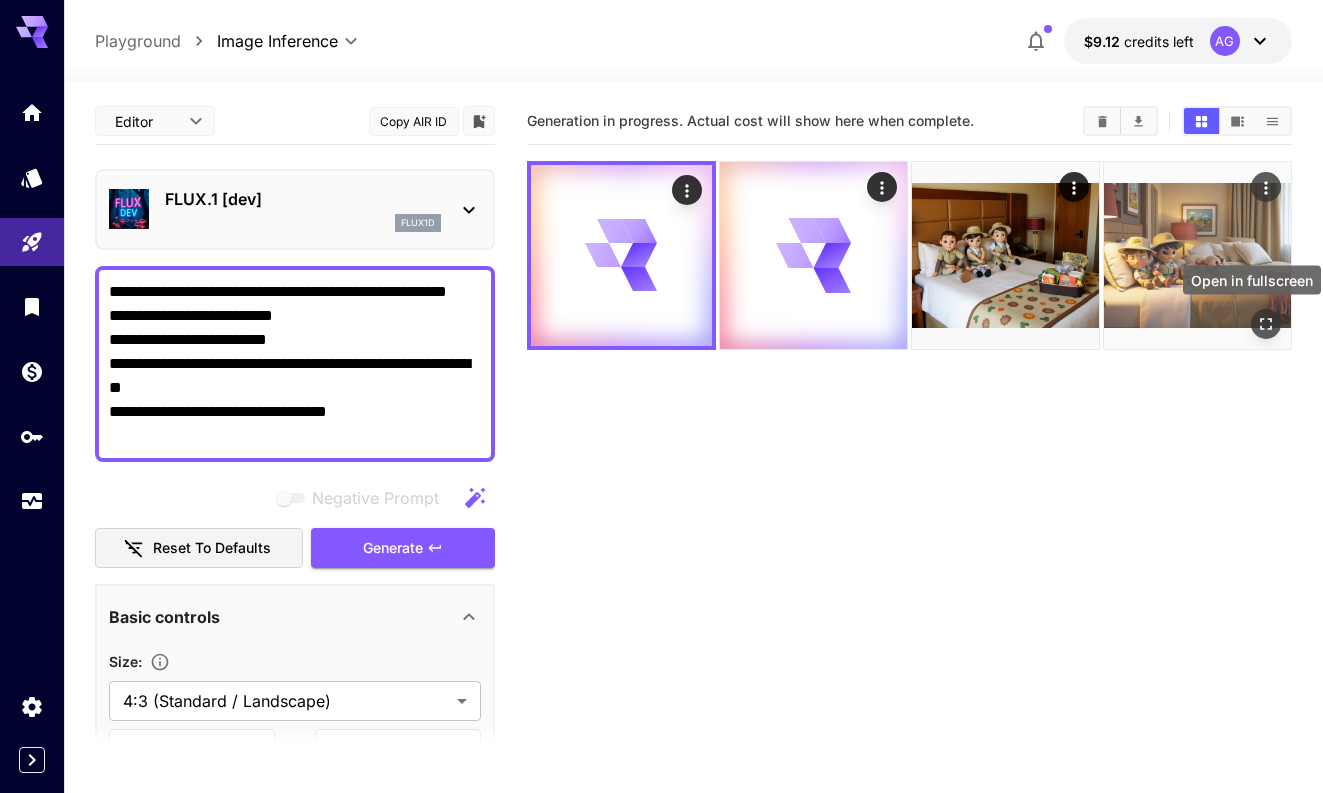 click 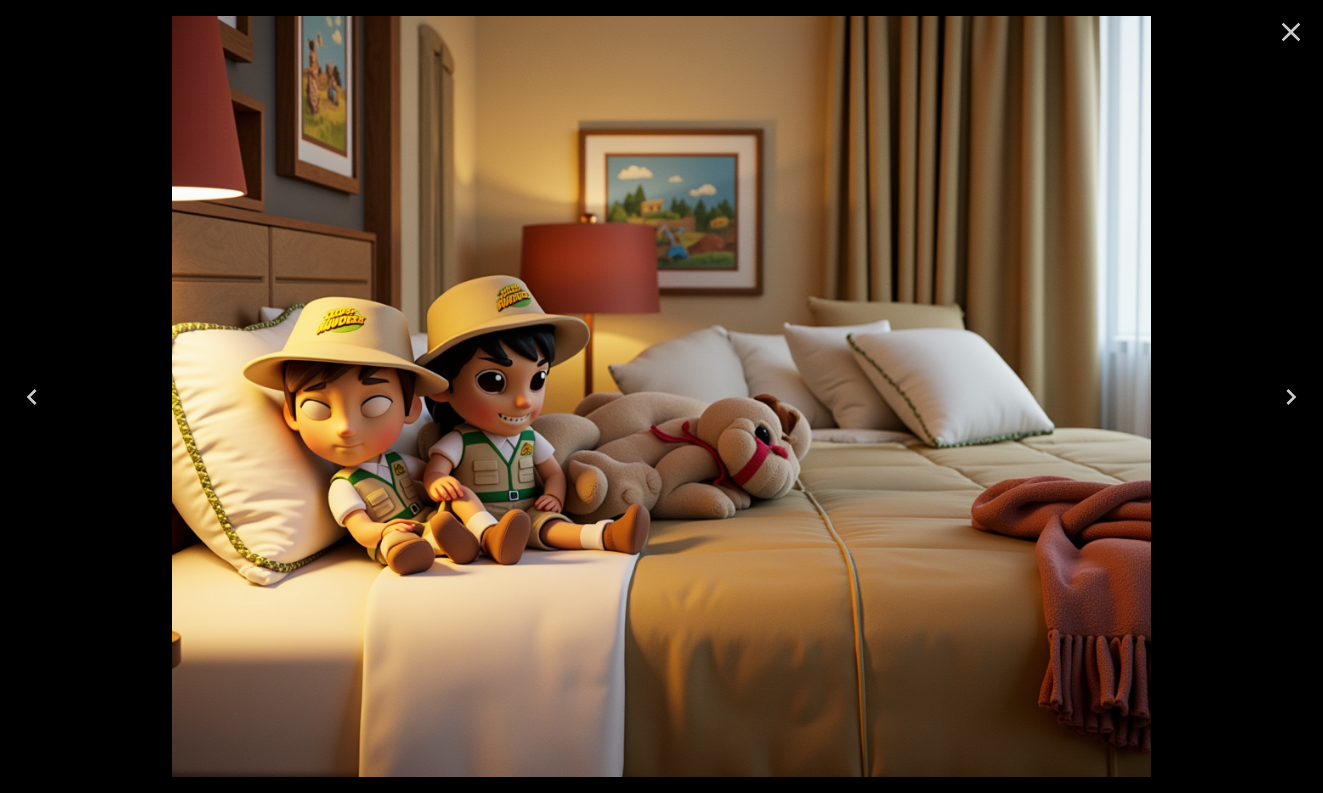 click 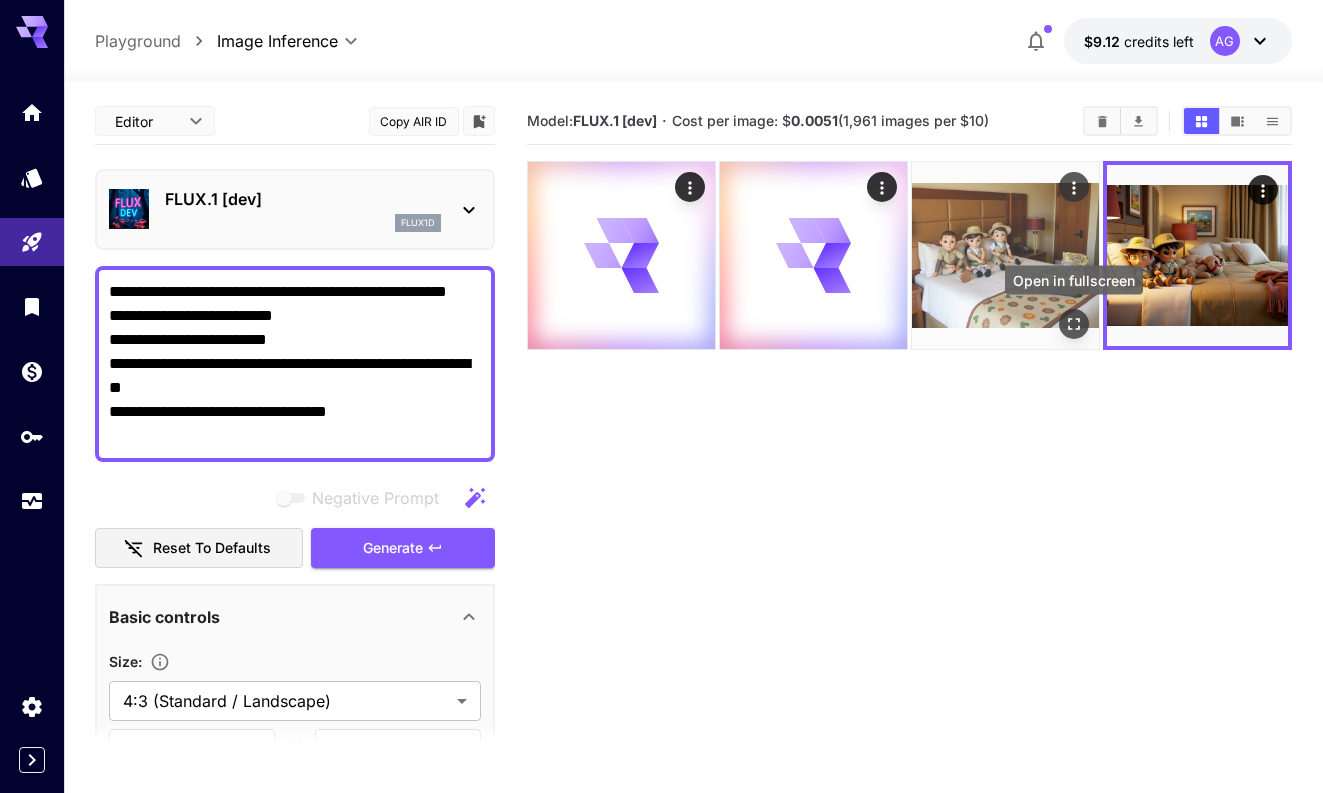 click 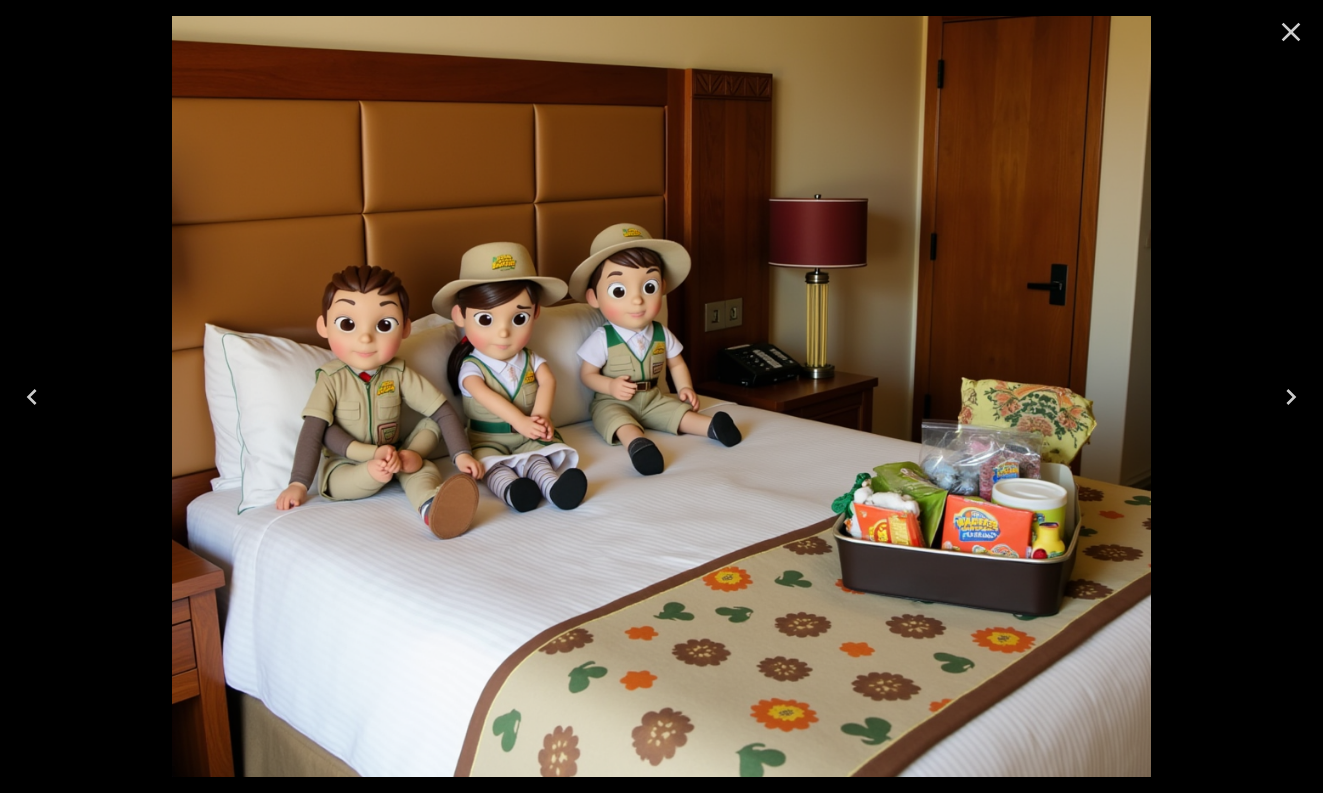 click 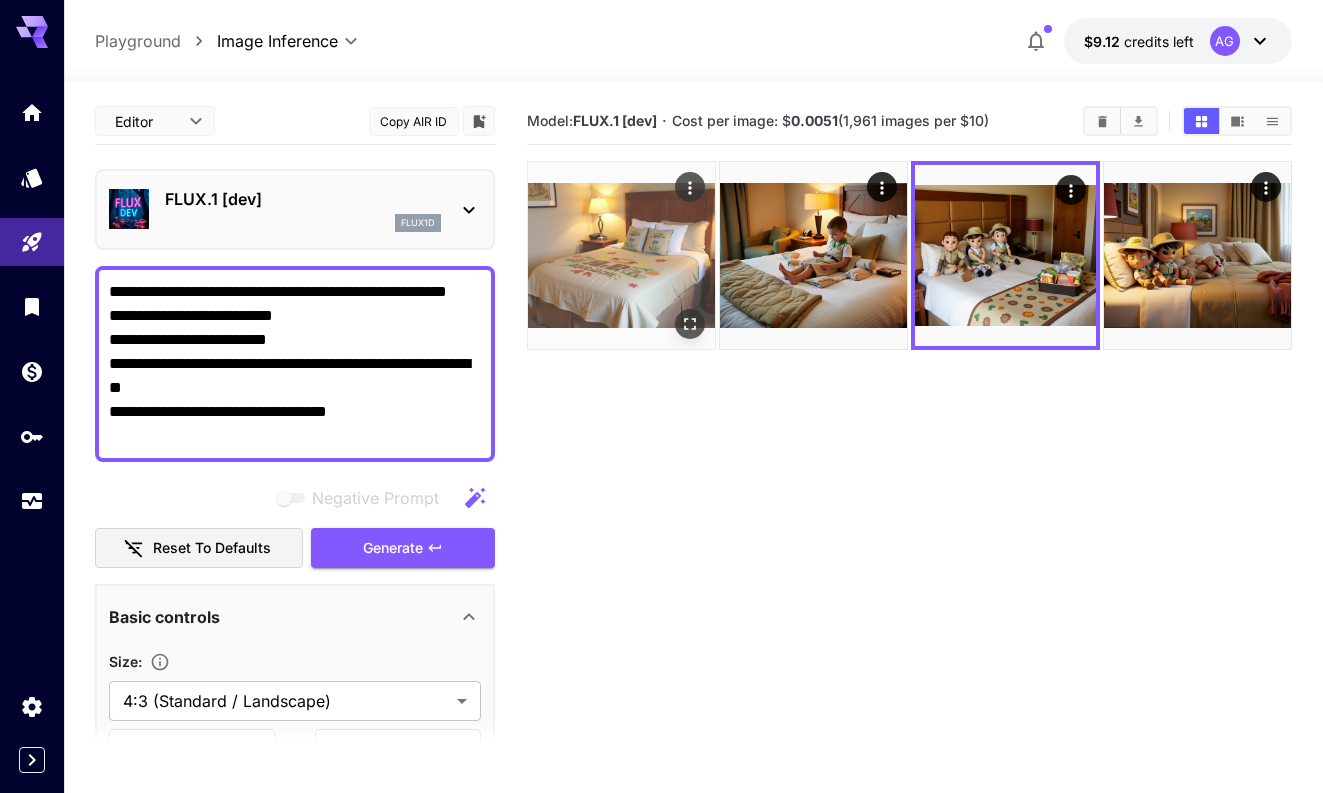 click 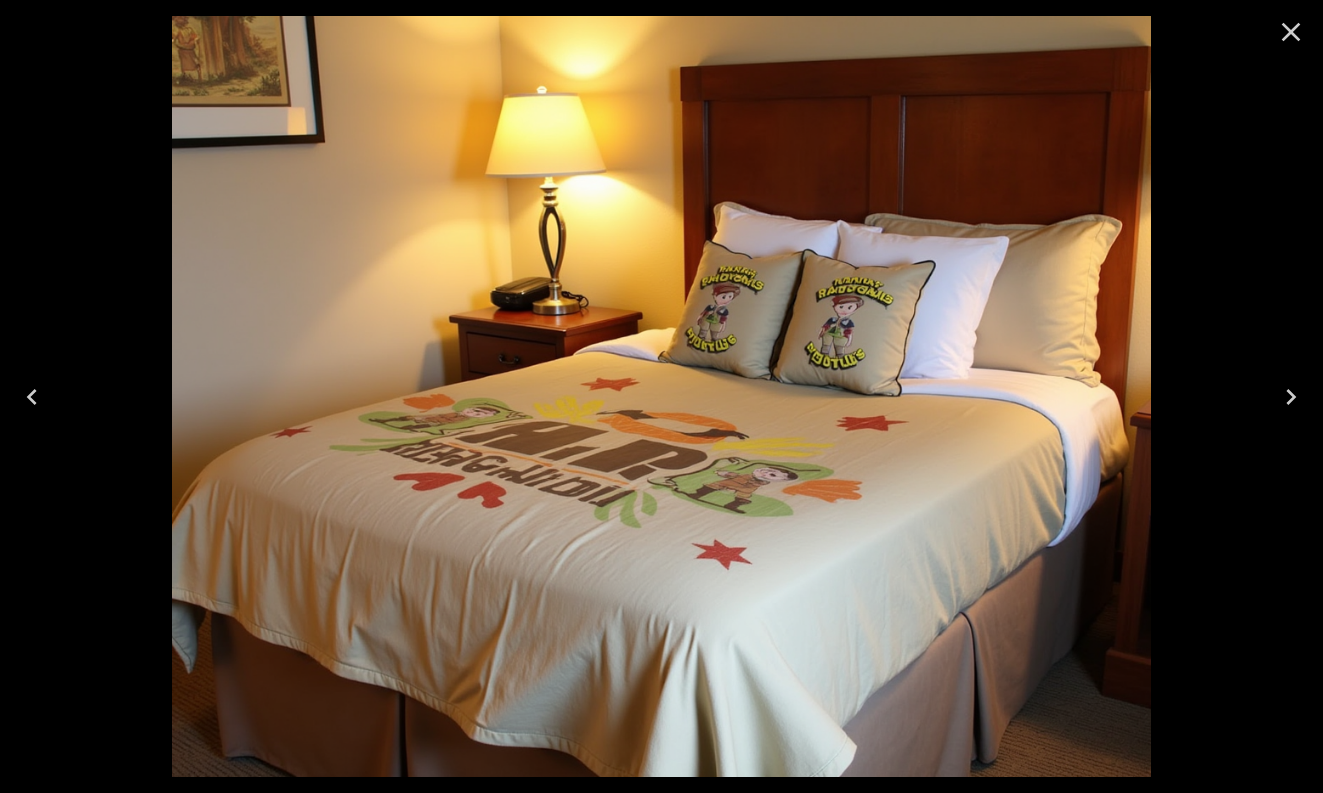 click at bounding box center [661, 396] 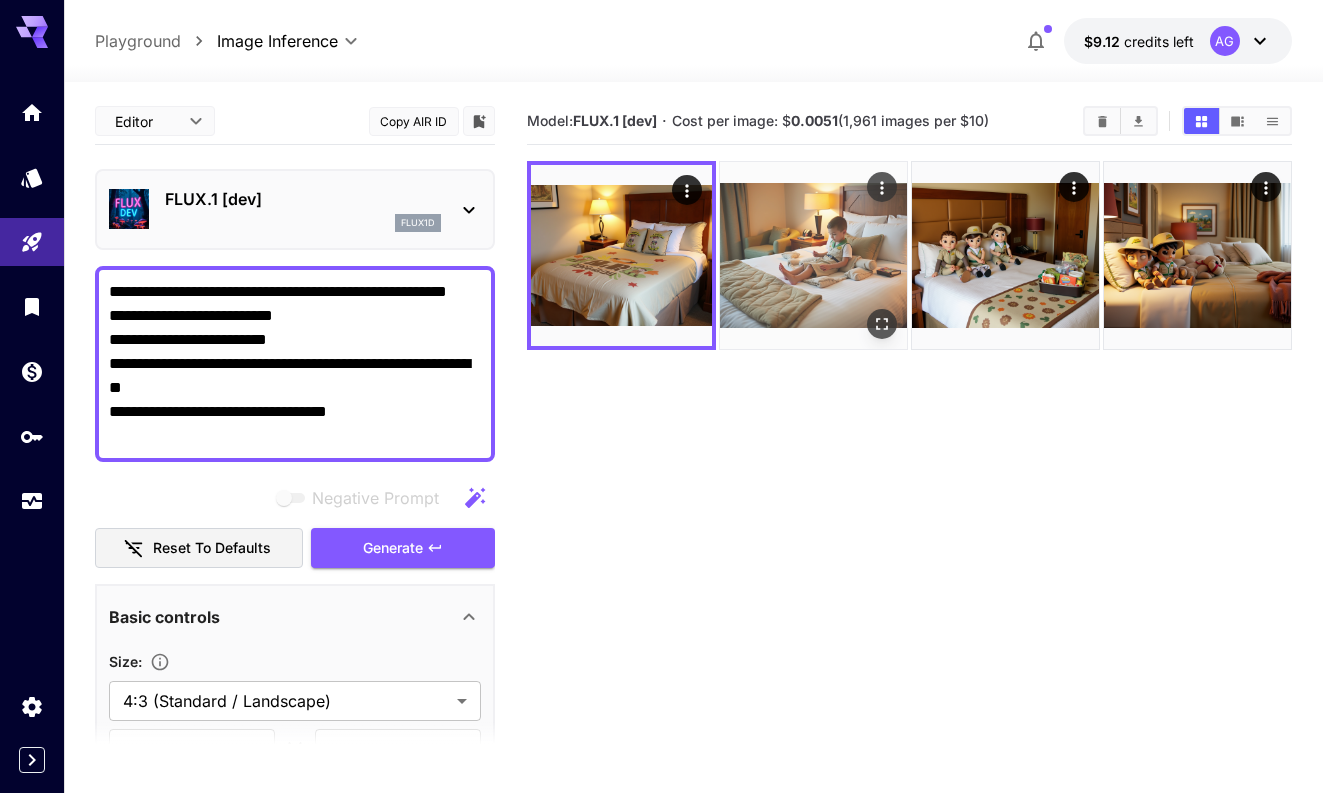click 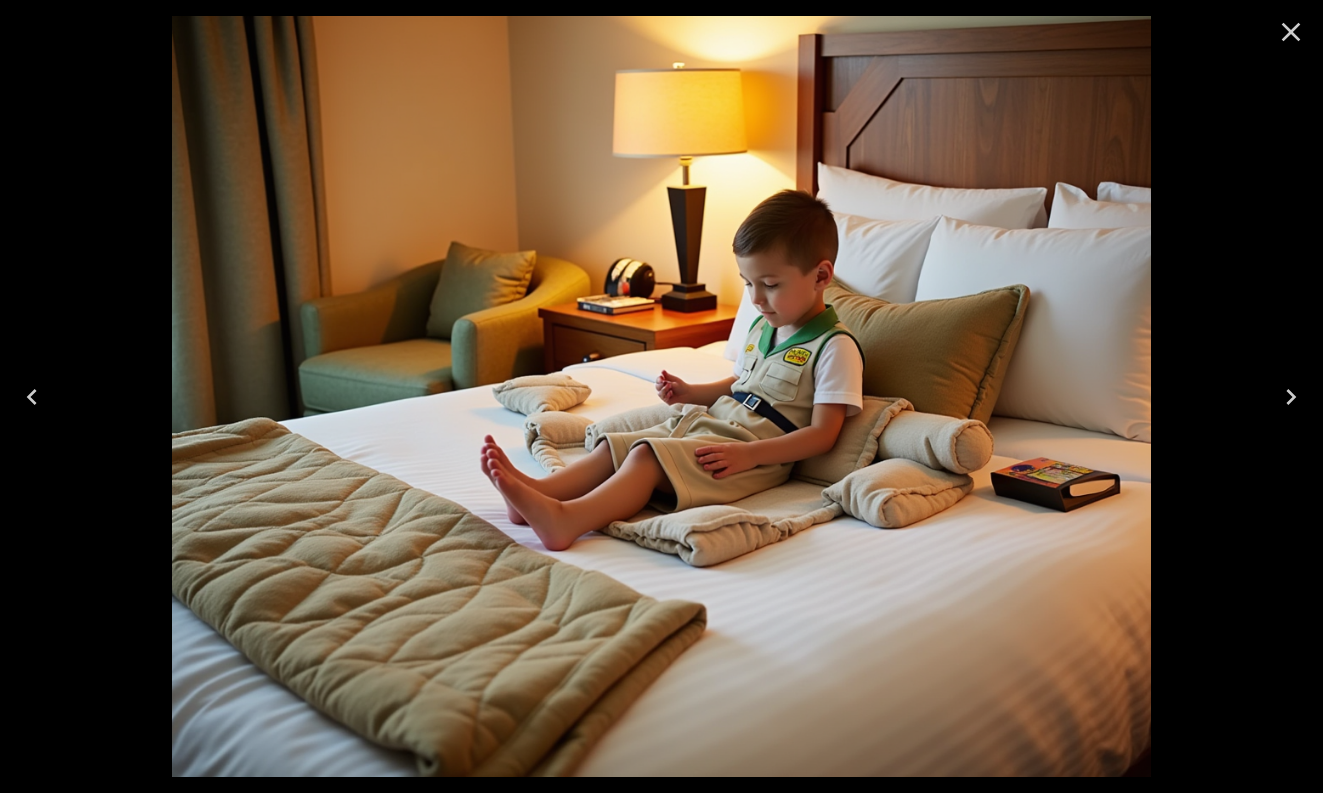 click at bounding box center [1291, 32] 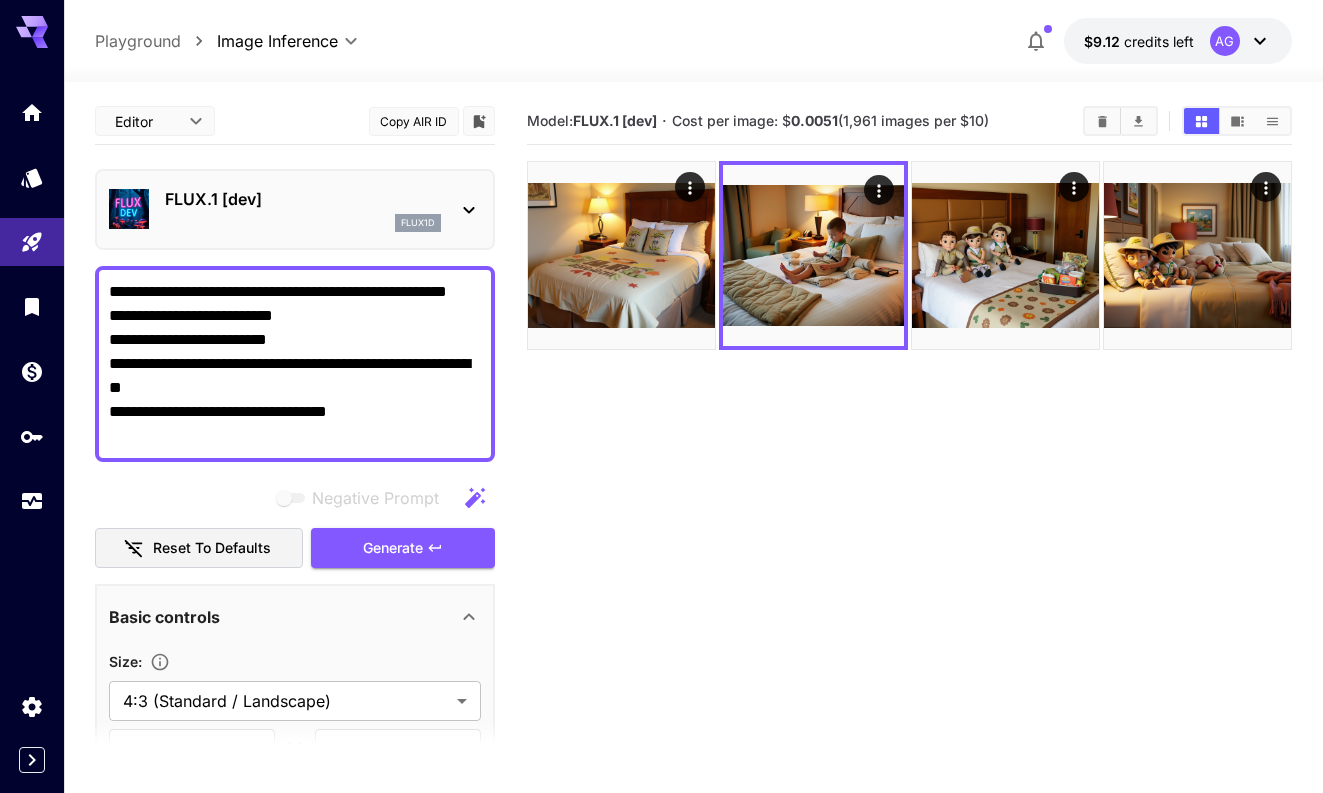 drag, startPoint x: 221, startPoint y: 343, endPoint x: 206, endPoint y: 342, distance: 15.033297 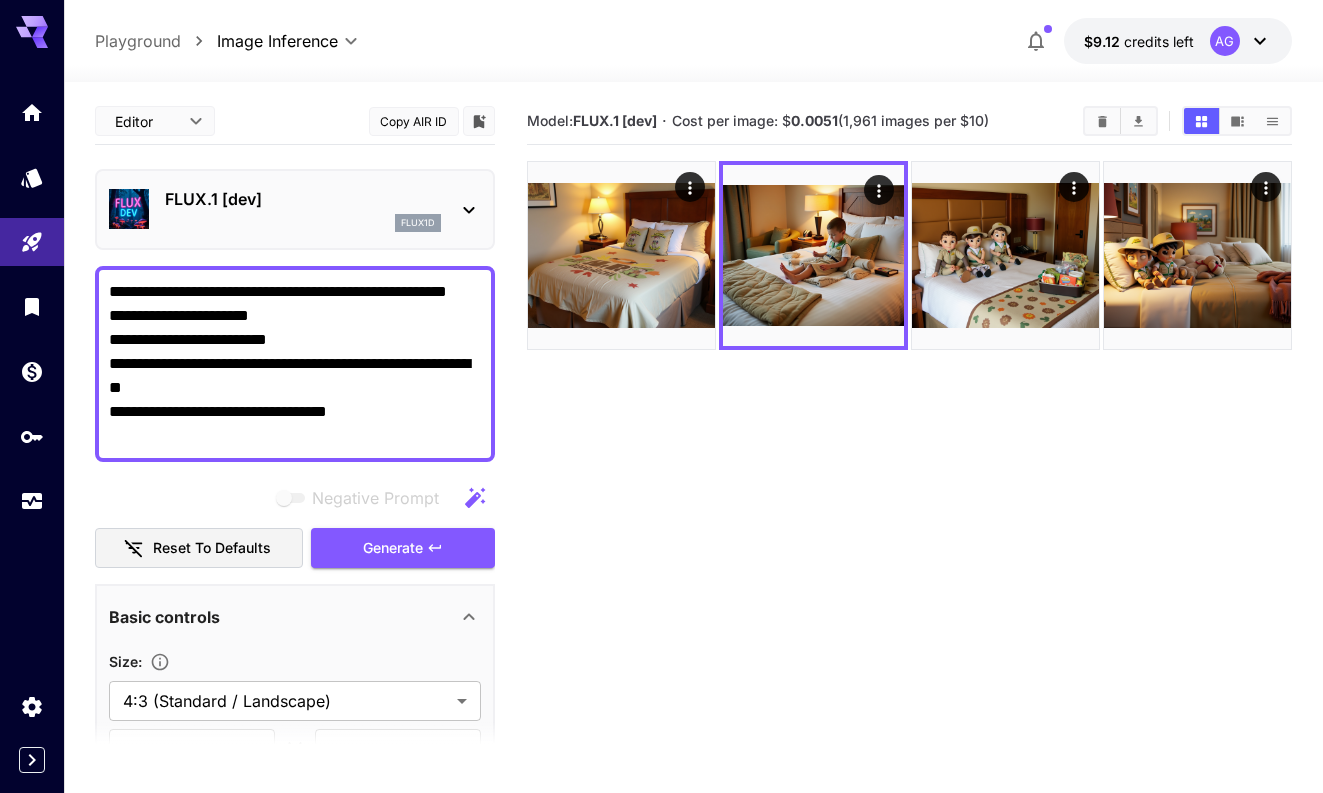drag, startPoint x: 184, startPoint y: 339, endPoint x: 63, endPoint y: 339, distance: 121 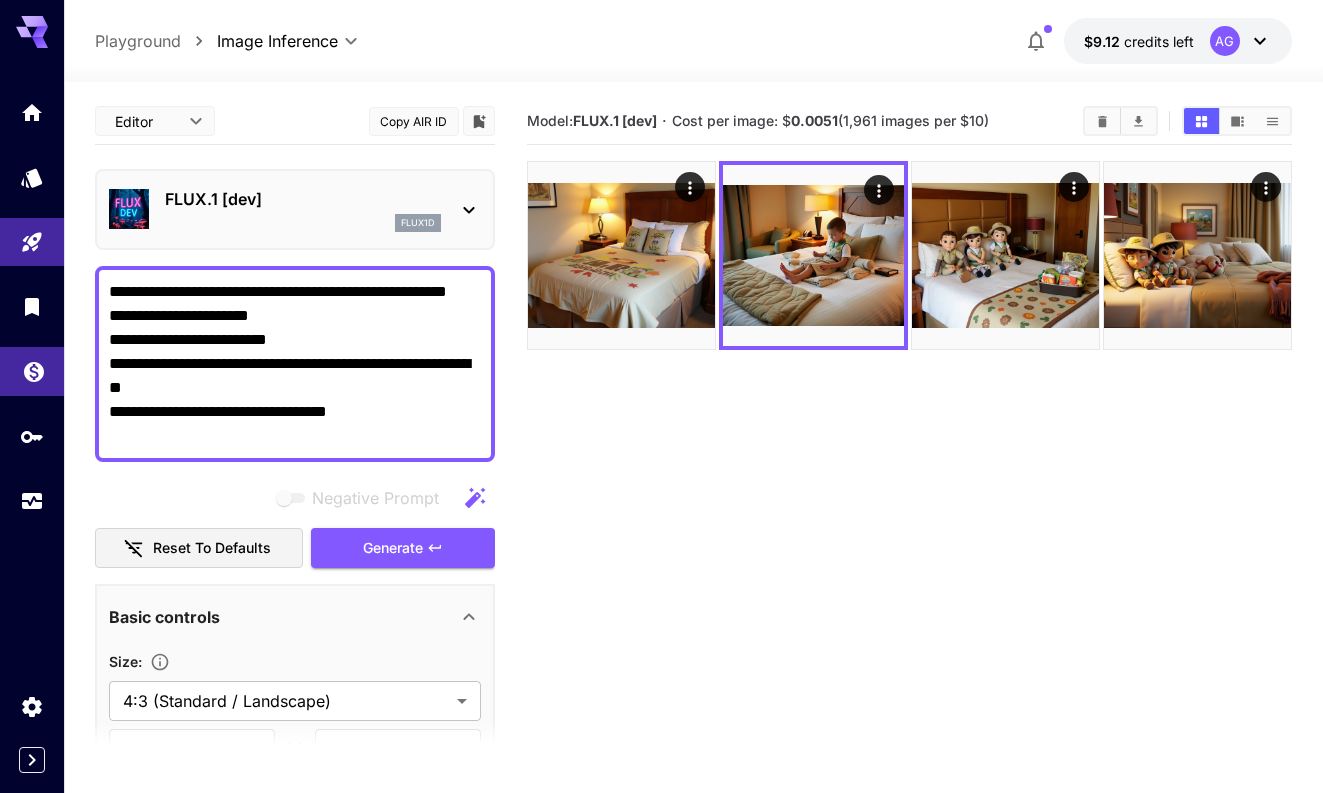drag, startPoint x: 222, startPoint y: 367, endPoint x: 63, endPoint y: 367, distance: 159 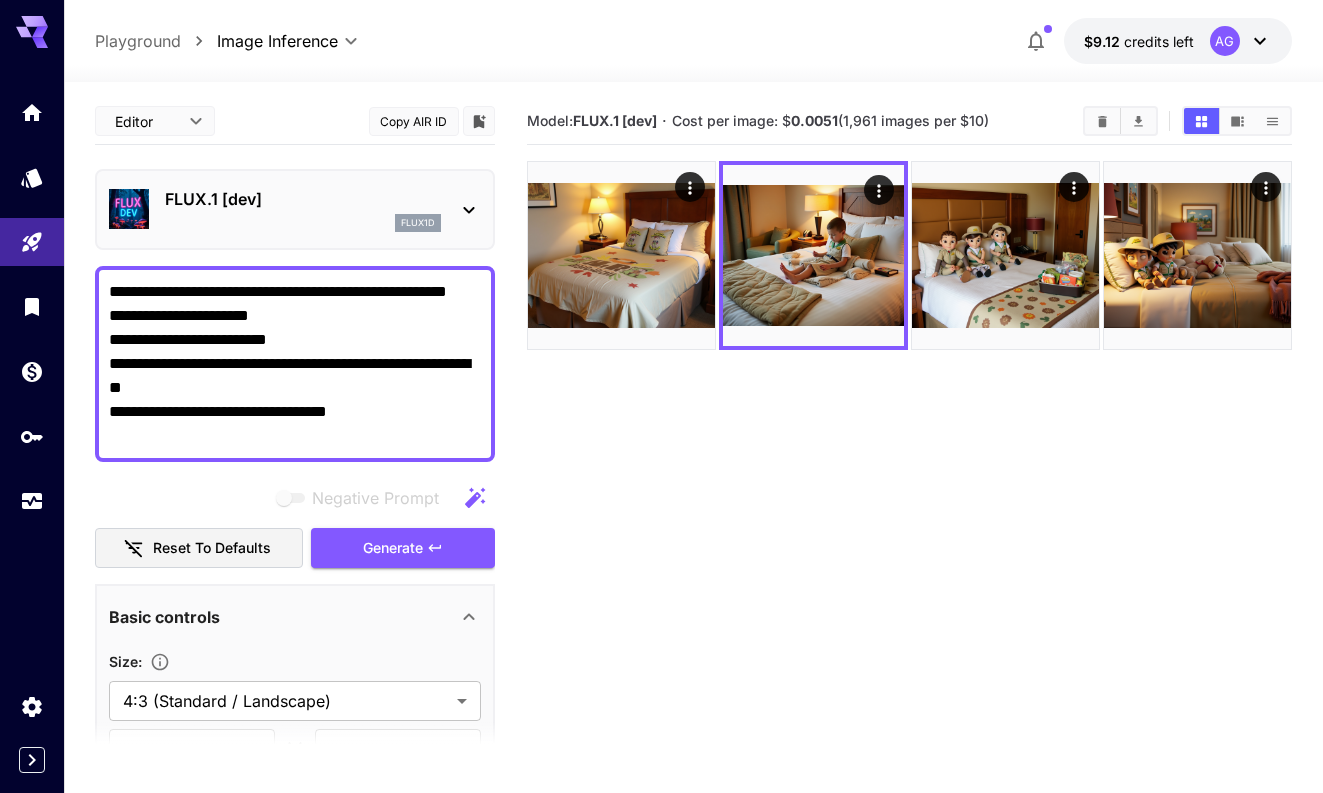 paste 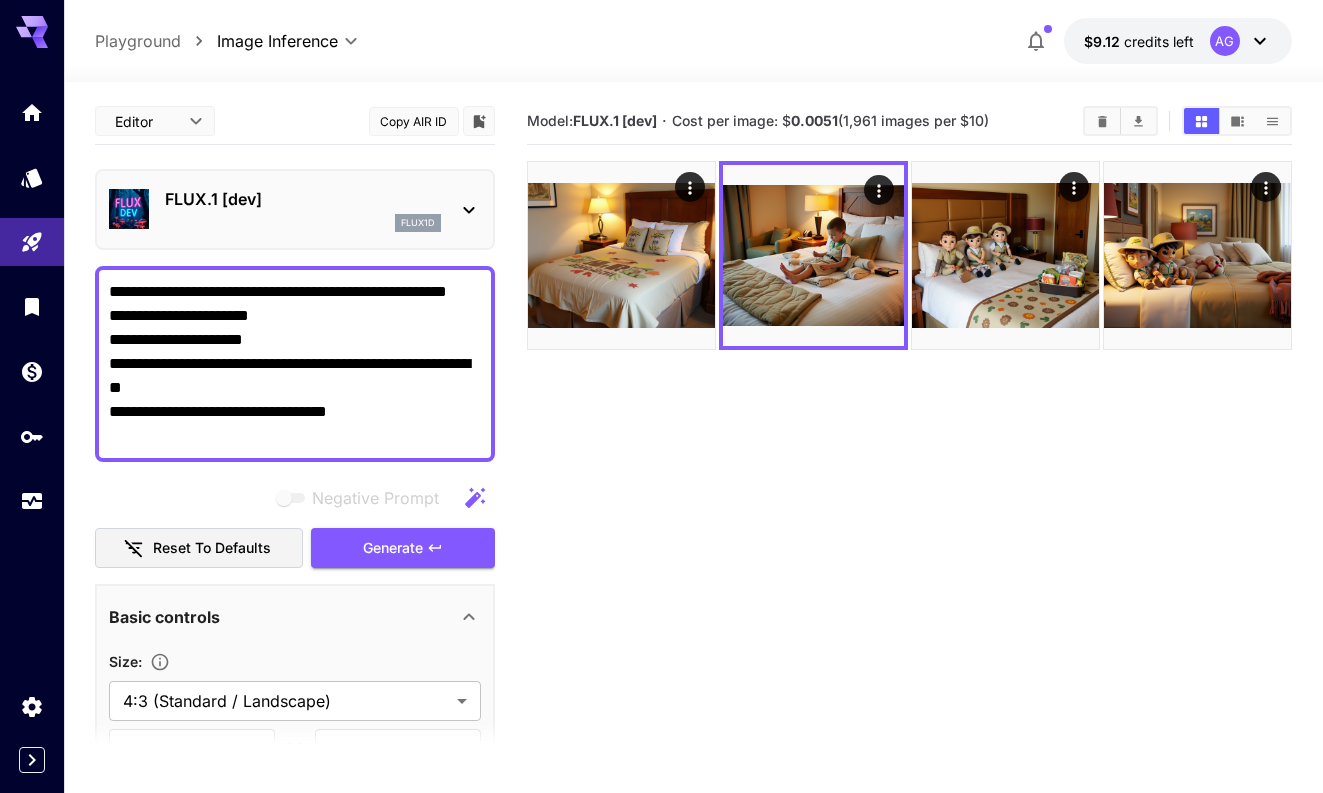 click on "**********" at bounding box center [295, 364] 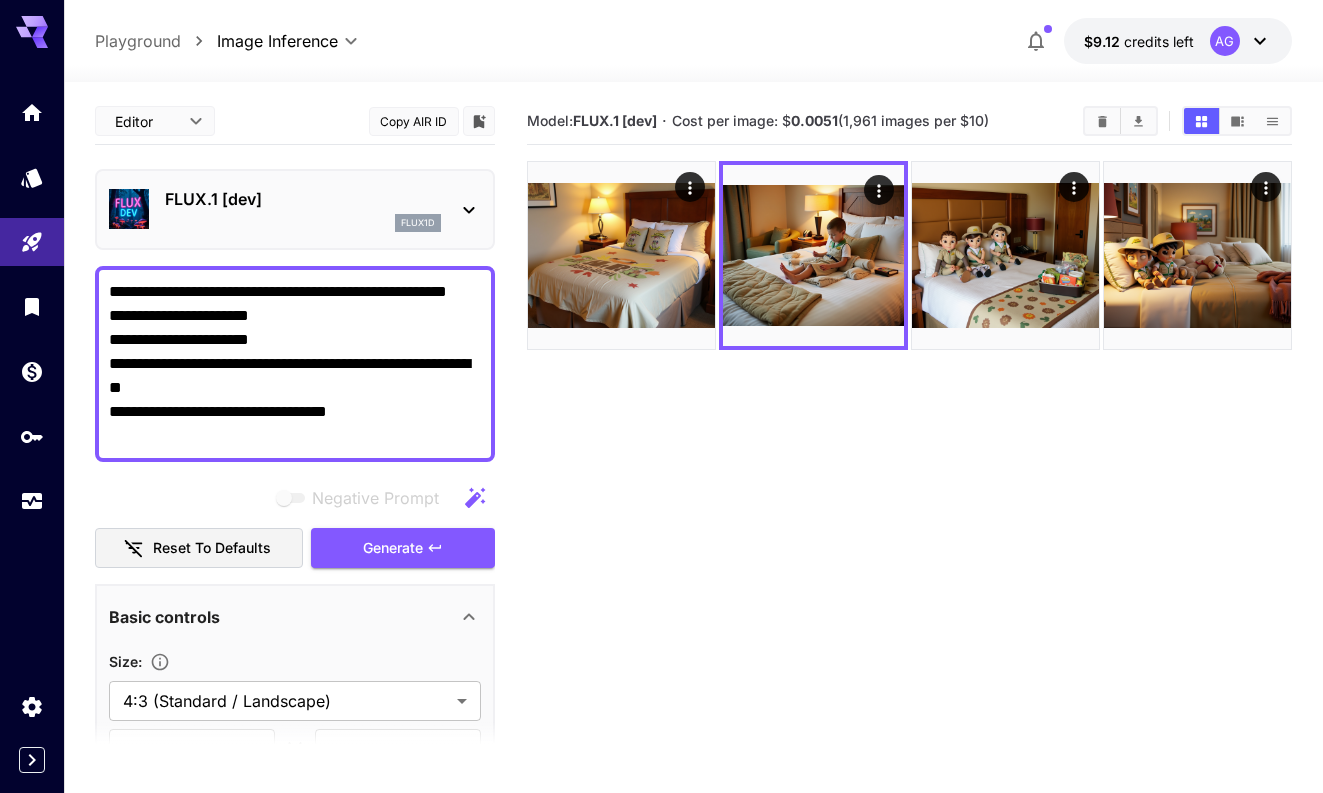 click on "**********" at bounding box center [295, 364] 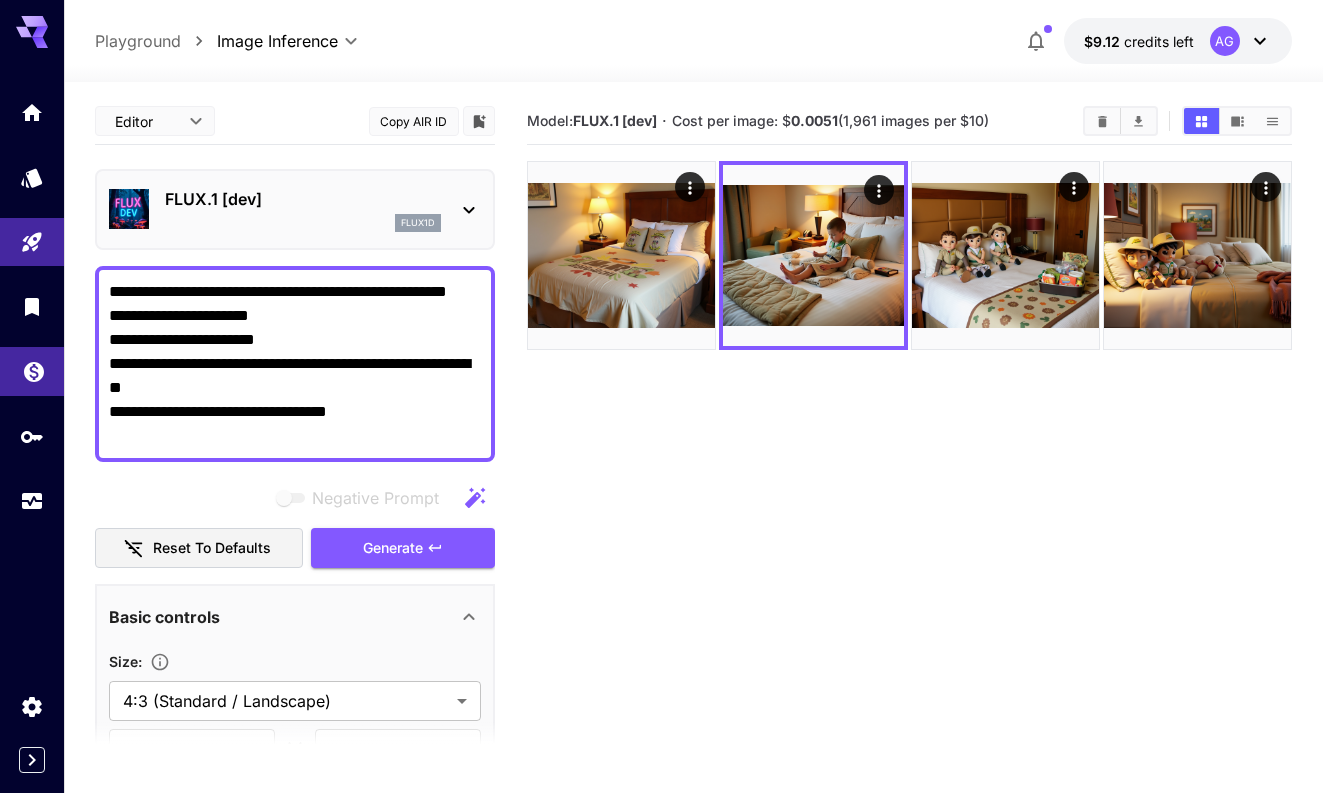 drag, startPoint x: 219, startPoint y: 392, endPoint x: 27, endPoint y: 391, distance: 192.00261 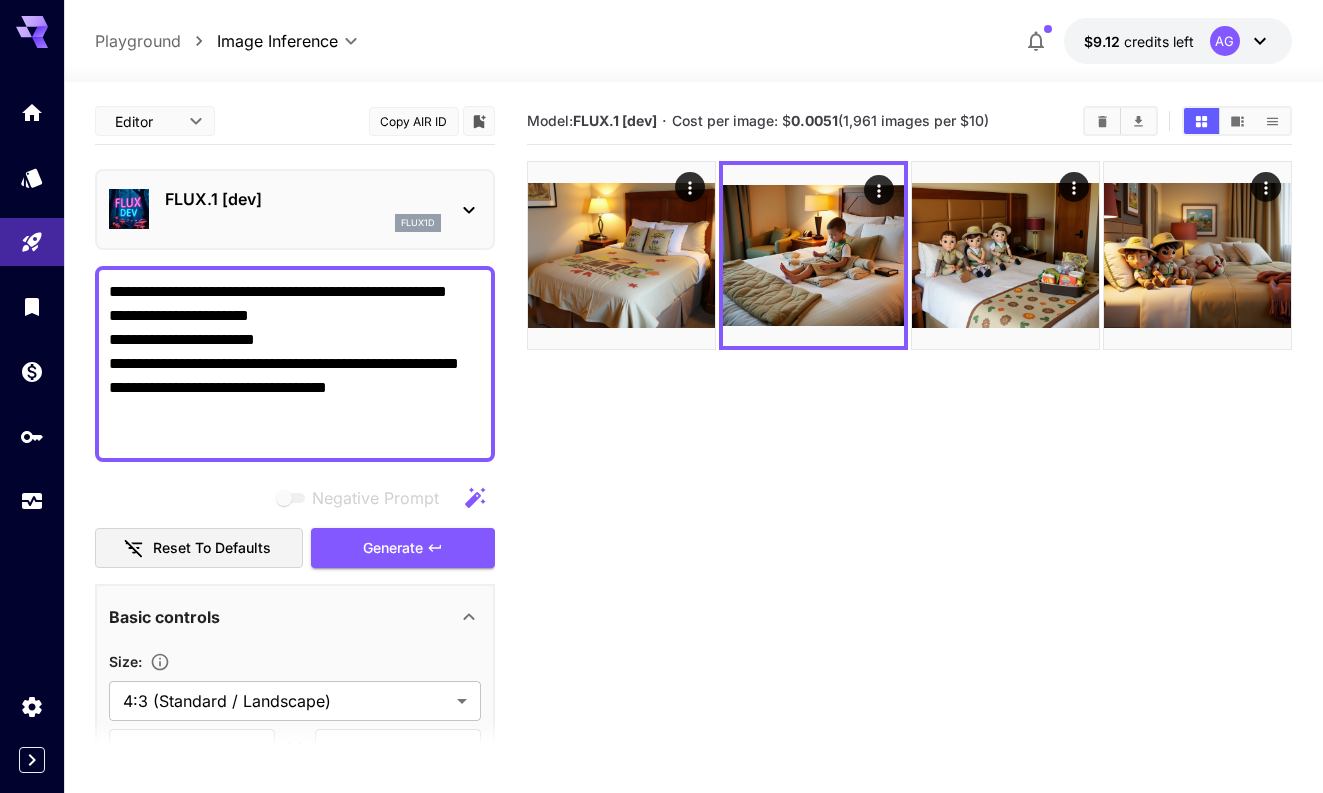 drag, startPoint x: 226, startPoint y: 438, endPoint x: 65, endPoint y: 437, distance: 161.00311 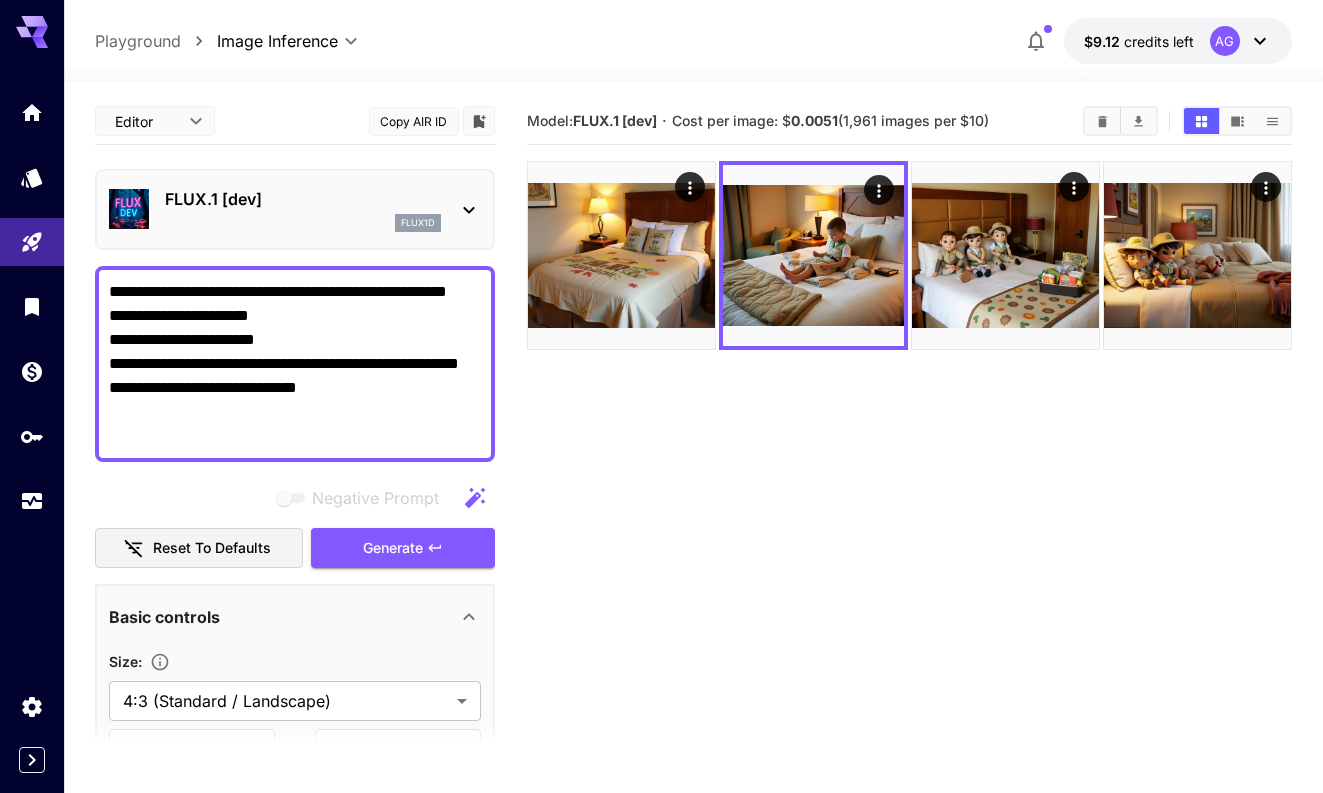 click on "**********" at bounding box center (295, 364) 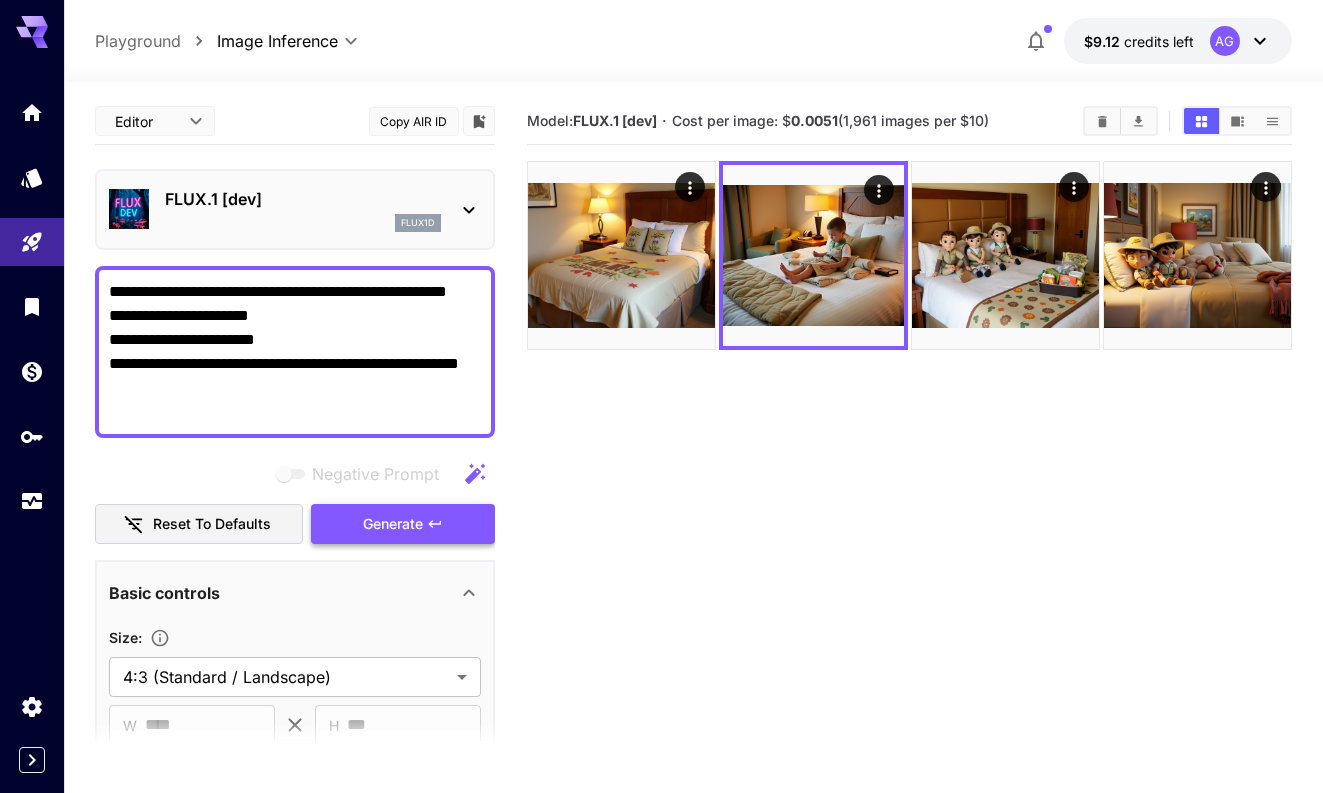 type on "**********" 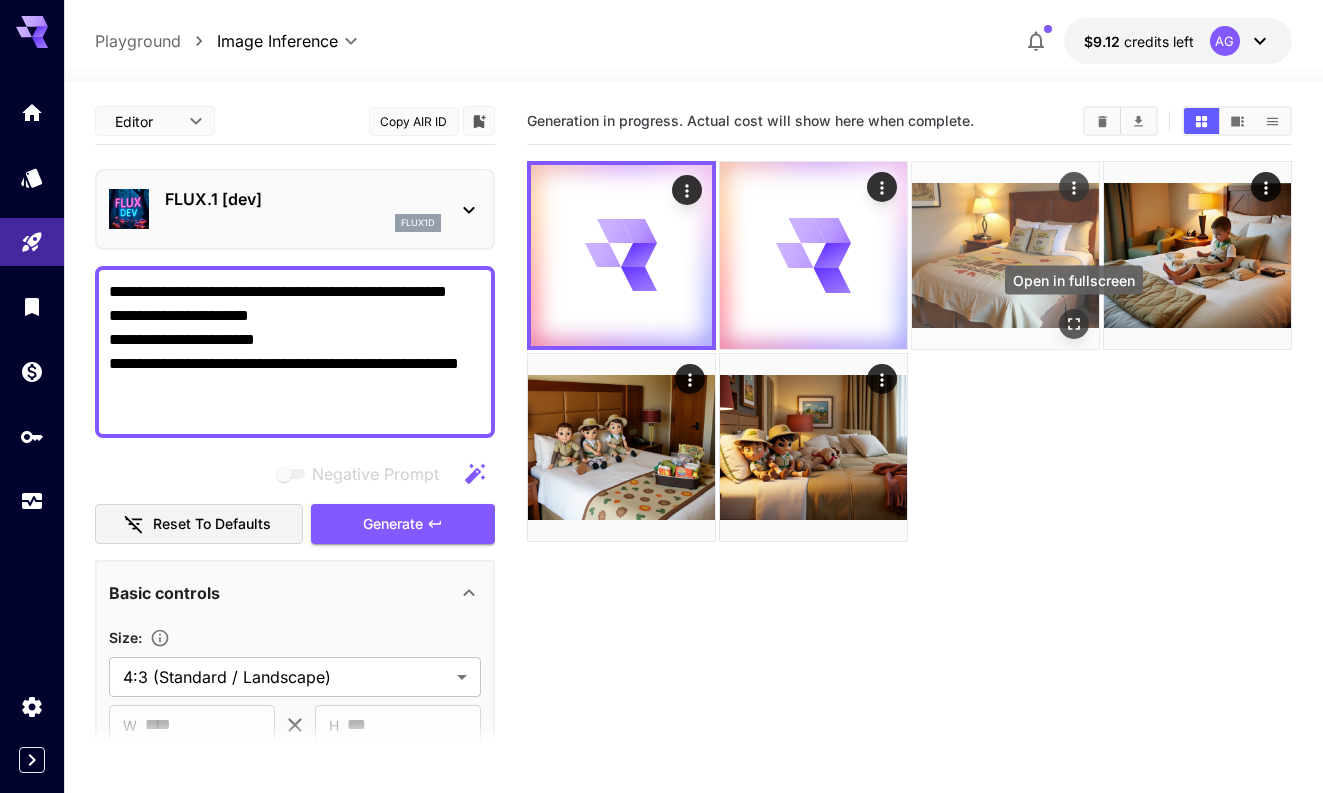 click 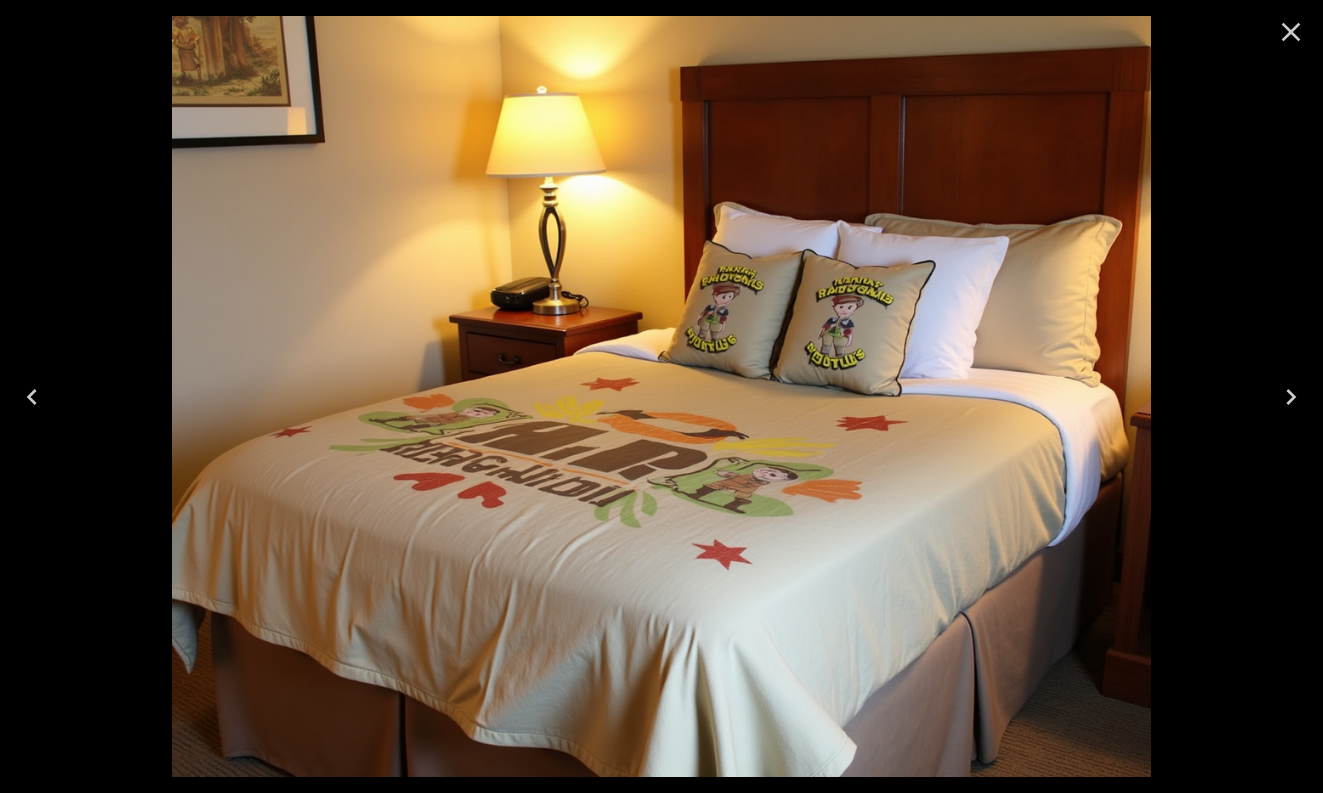 click at bounding box center [1291, 32] 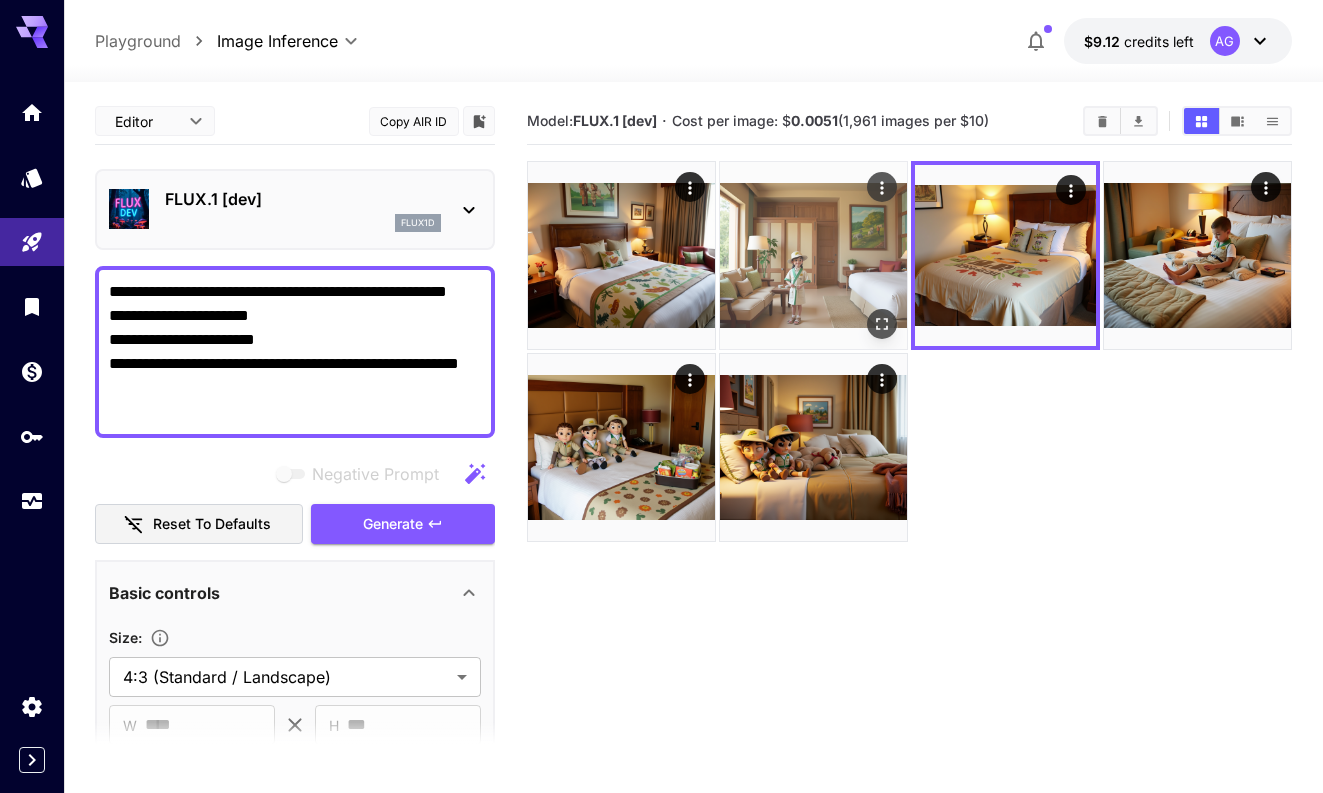 click at bounding box center [882, 324] 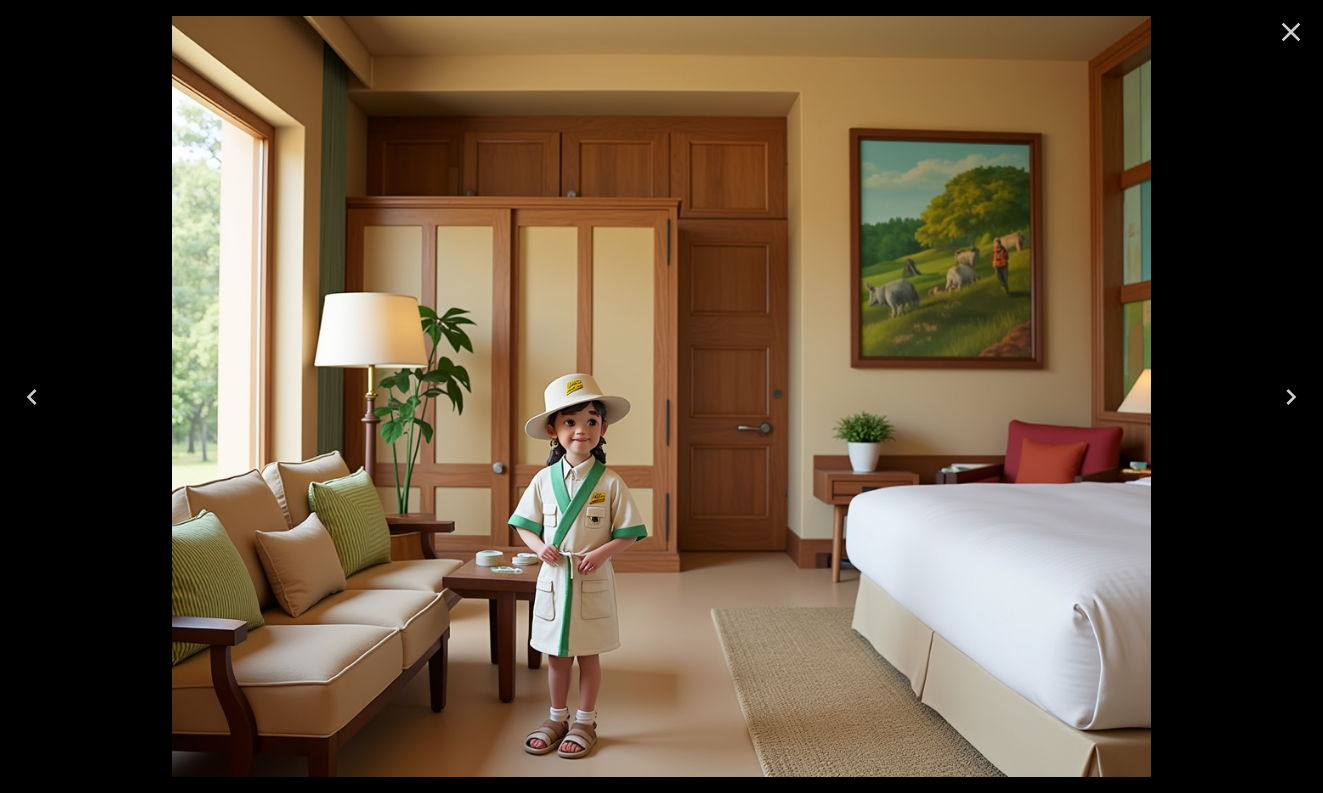 click 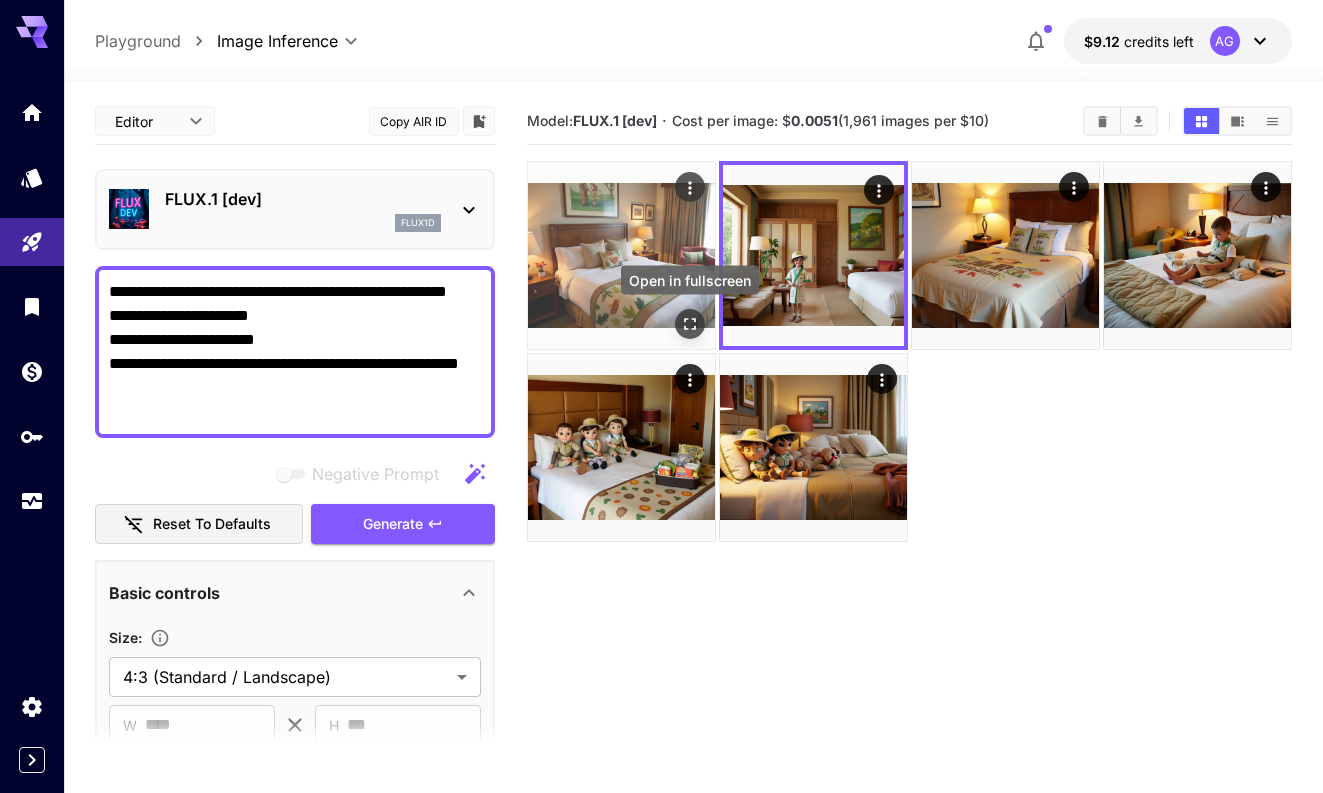 click 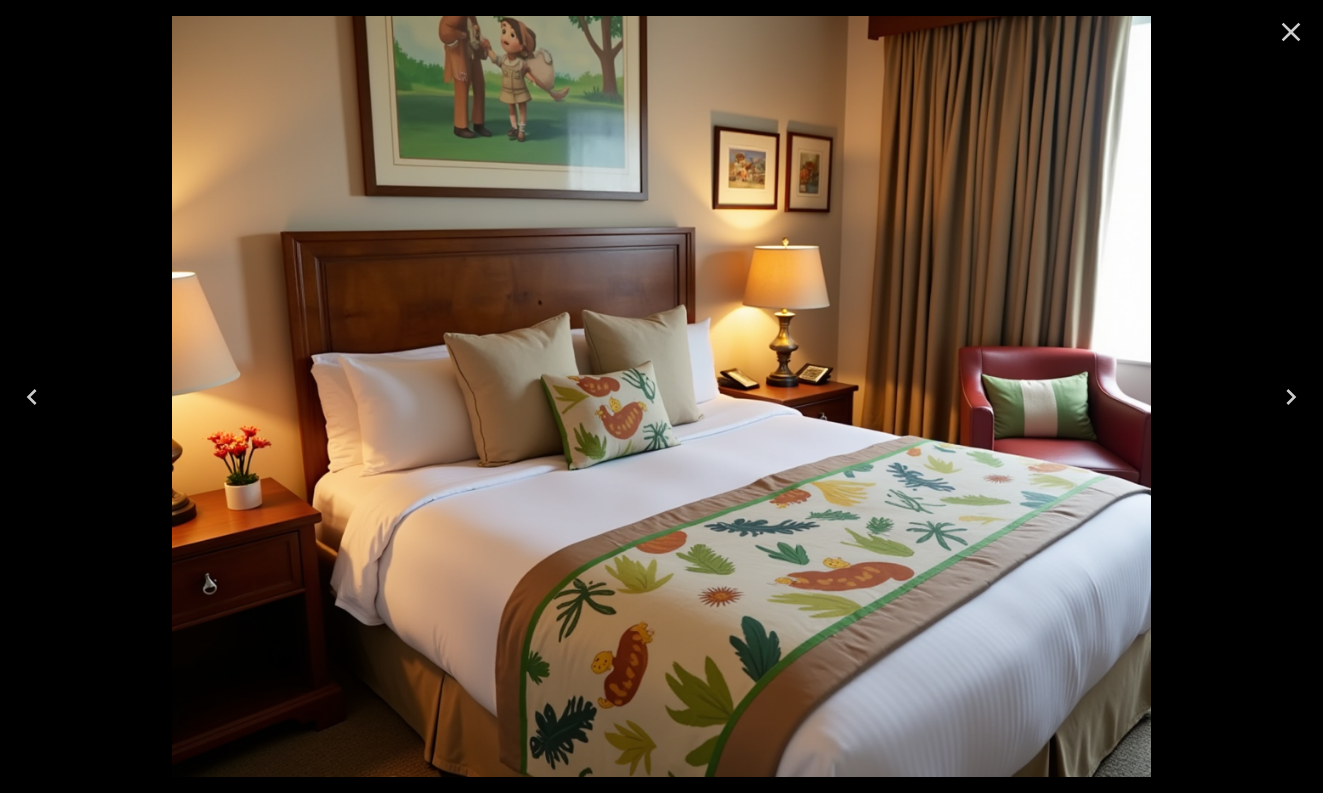 click 